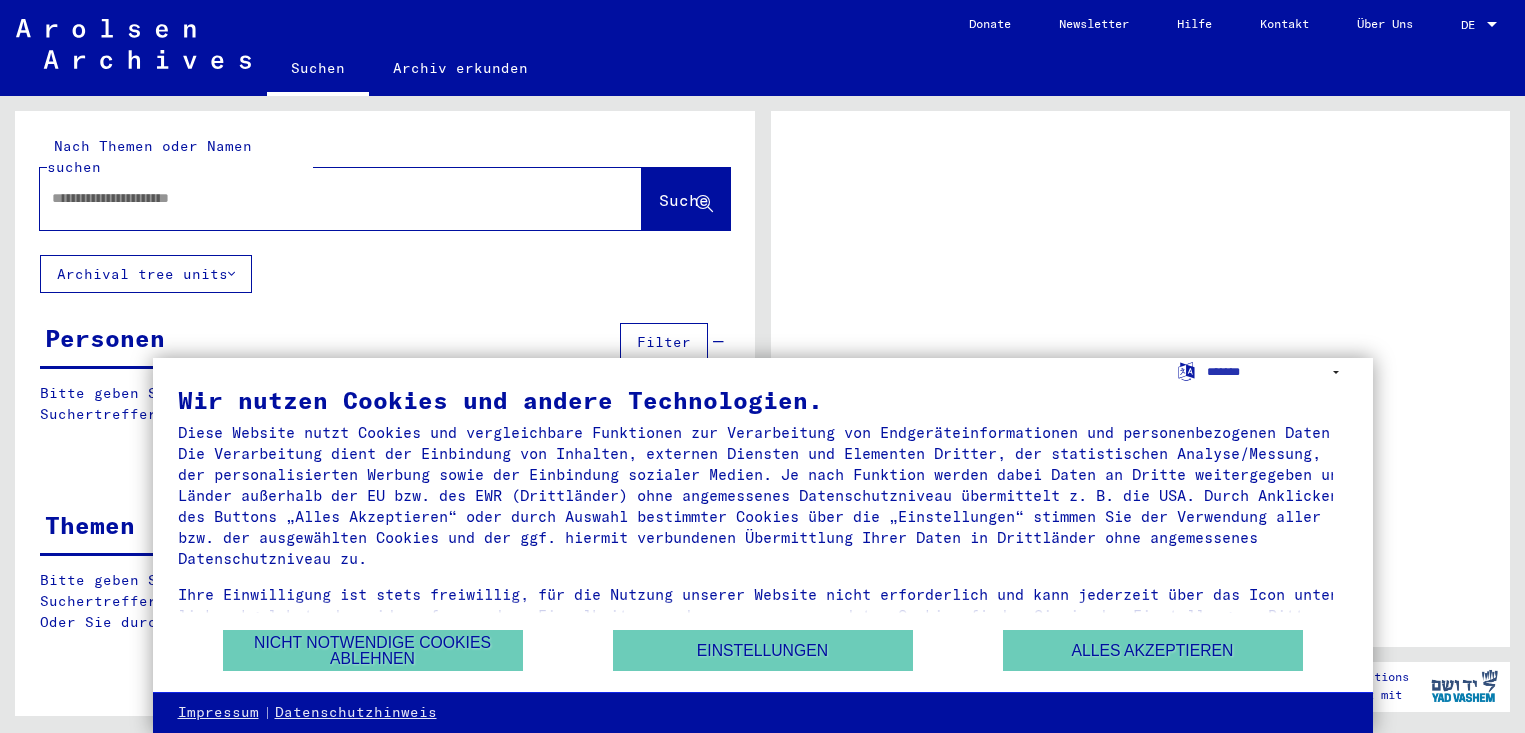 scroll, scrollTop: 0, scrollLeft: 0, axis: both 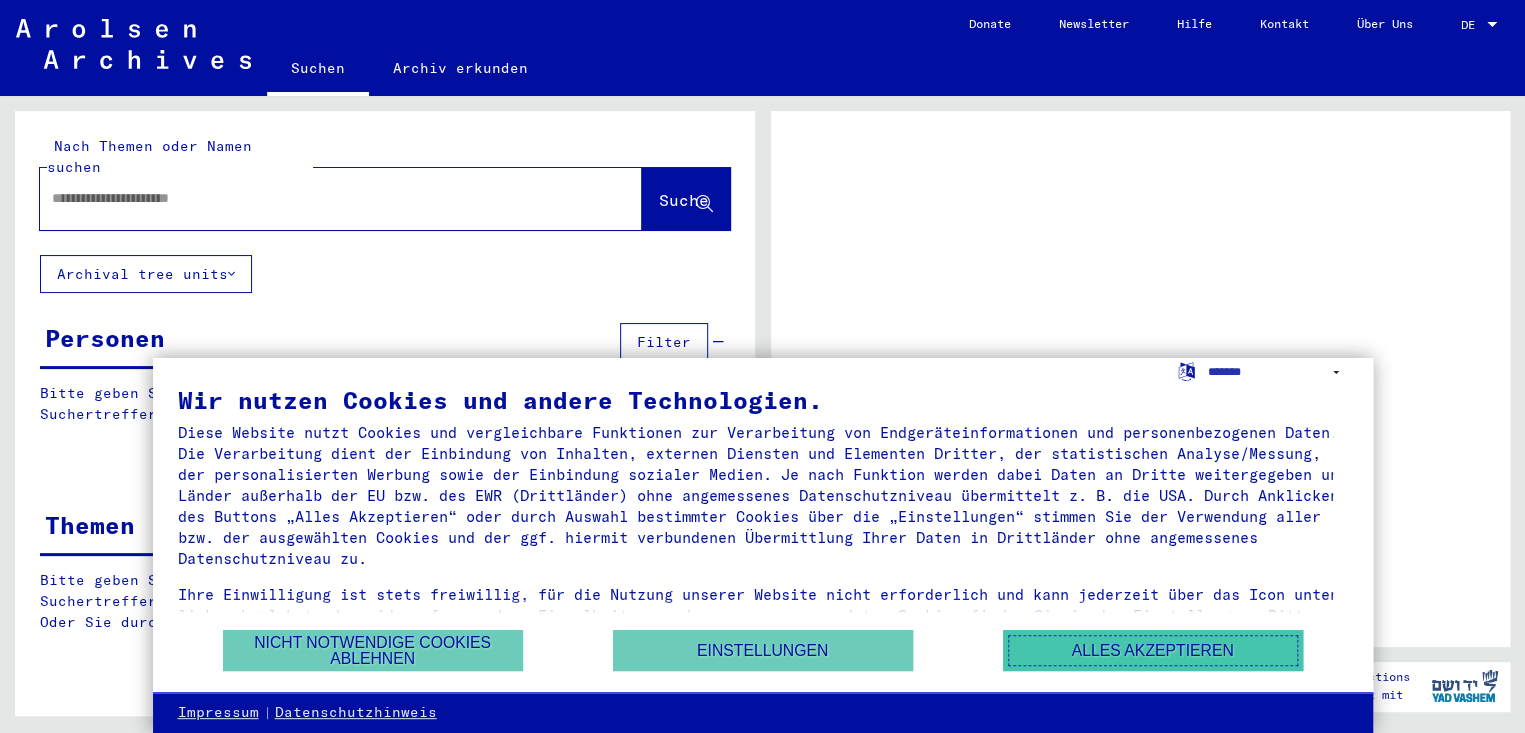 click on "Alles akzeptieren" at bounding box center [1153, 650] 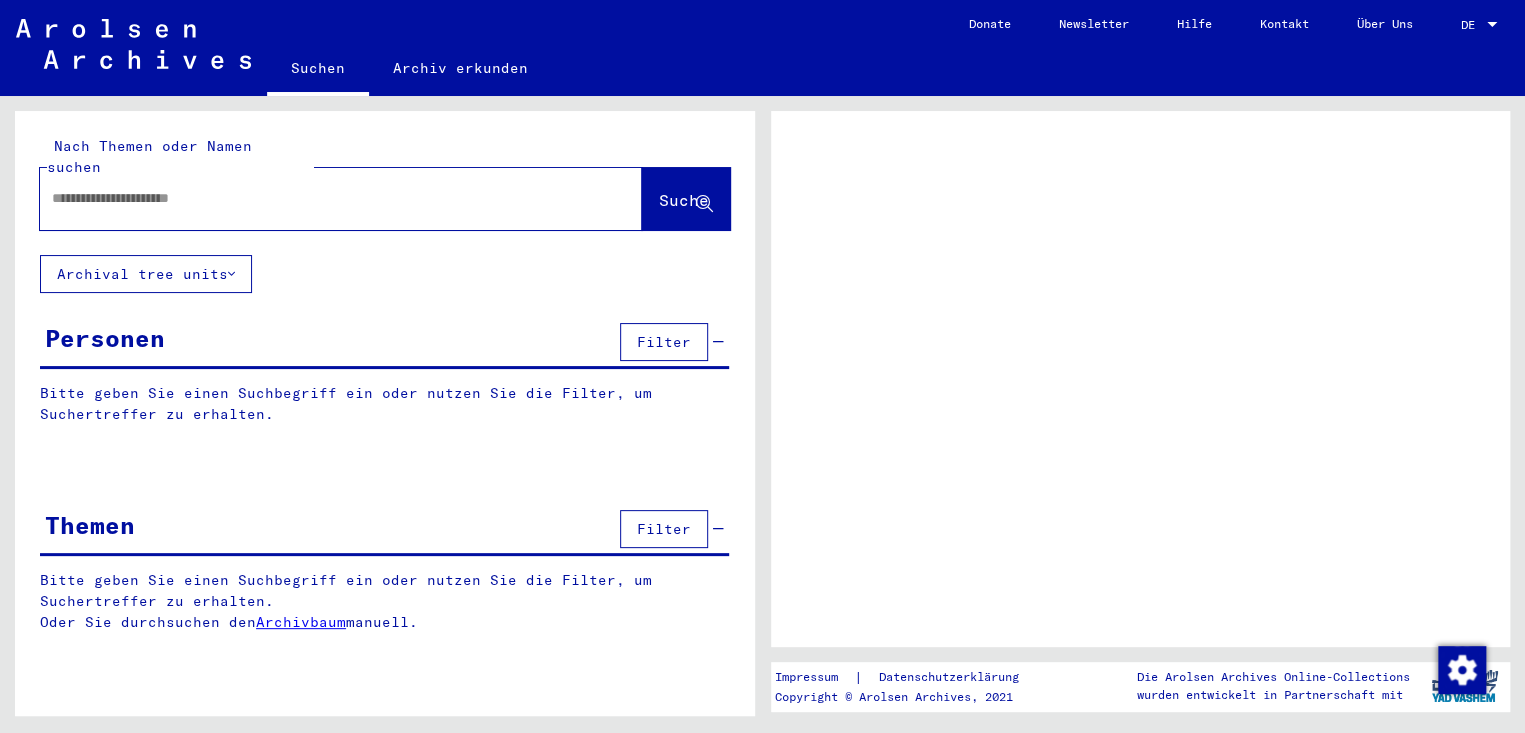 click on "Filter" at bounding box center (664, 342) 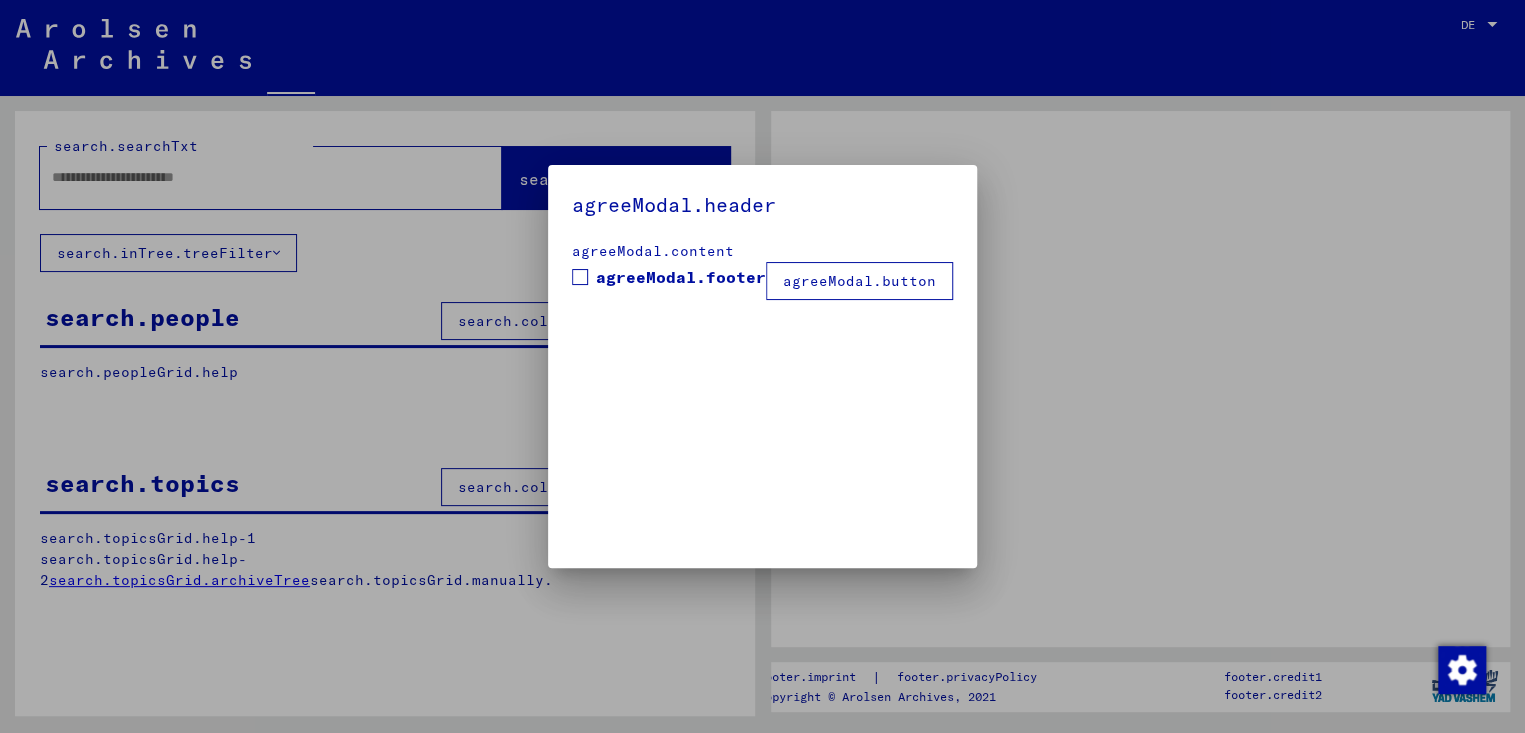 click on "agreeModal.header agreeModal.content    agreeModal.footer  agreeModal.button" at bounding box center [762, 366] 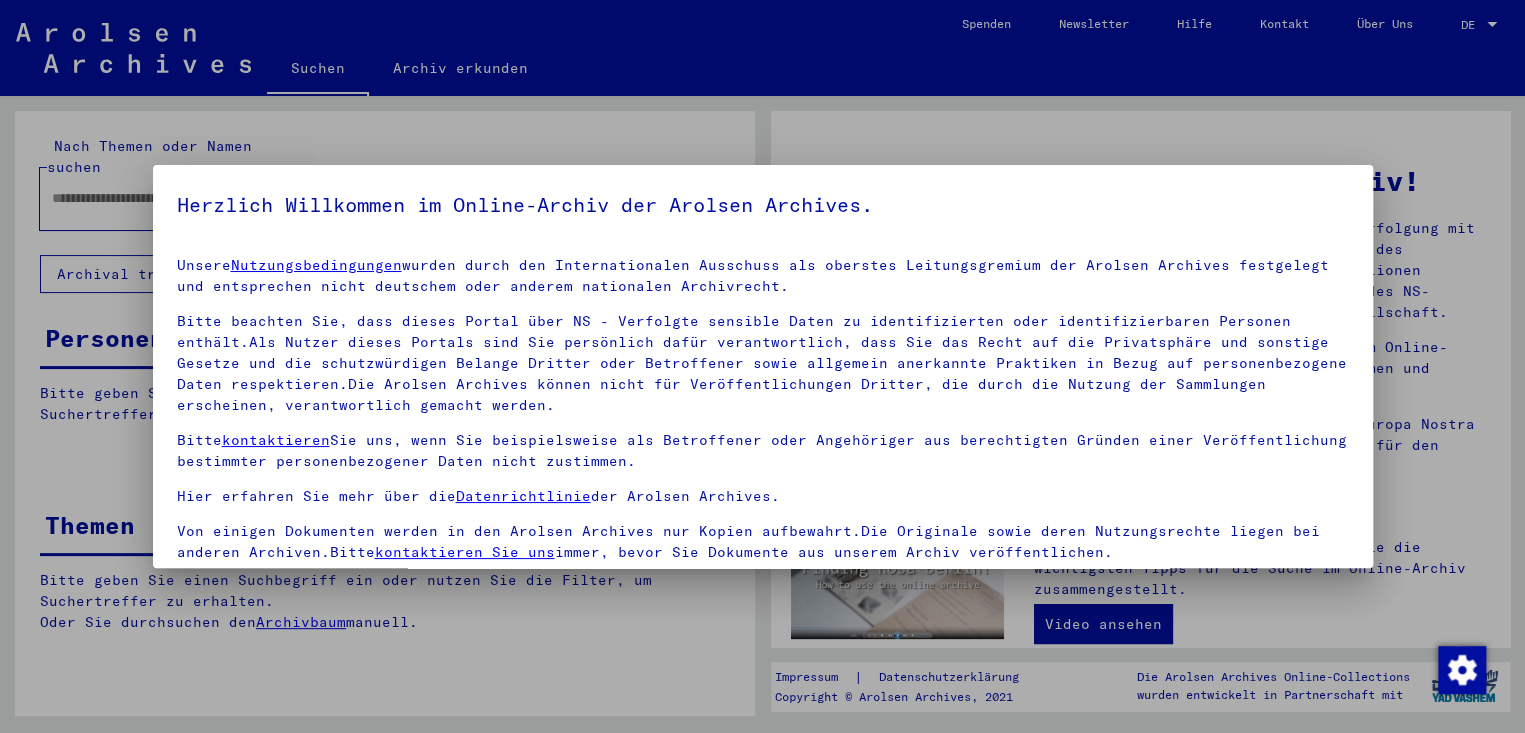 scroll, scrollTop: 2, scrollLeft: 0, axis: vertical 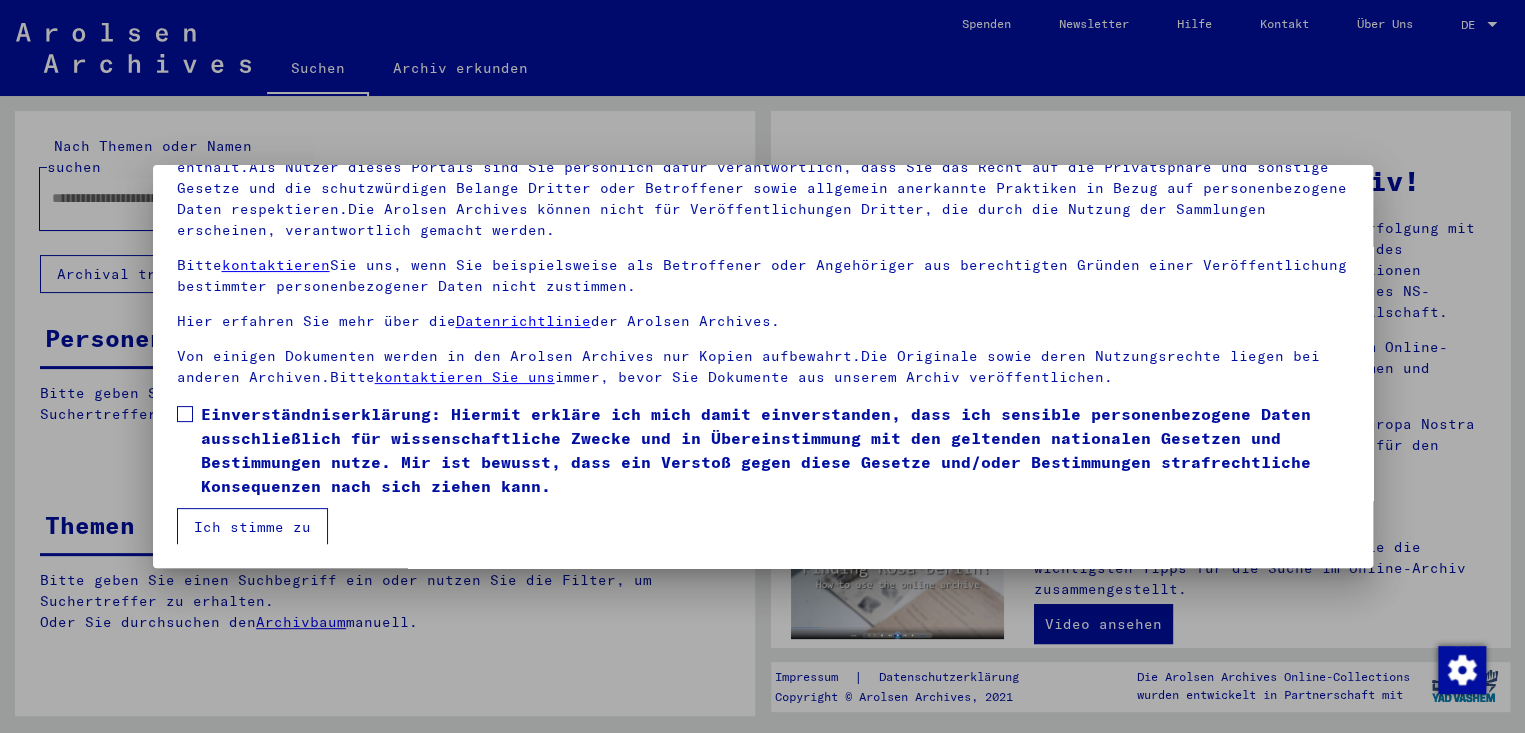 click at bounding box center (185, 414) 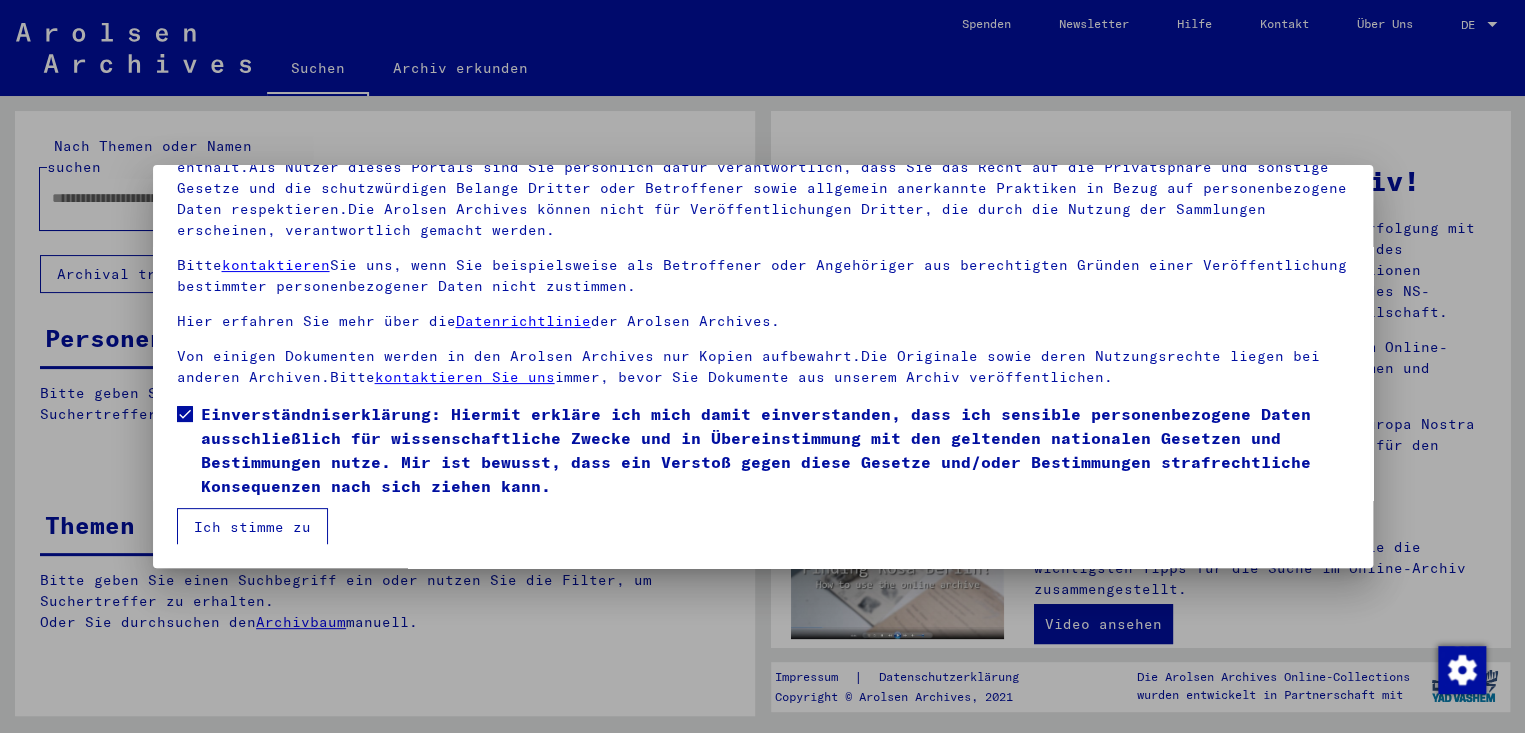 click on "Ich stimme zu" at bounding box center [252, 527] 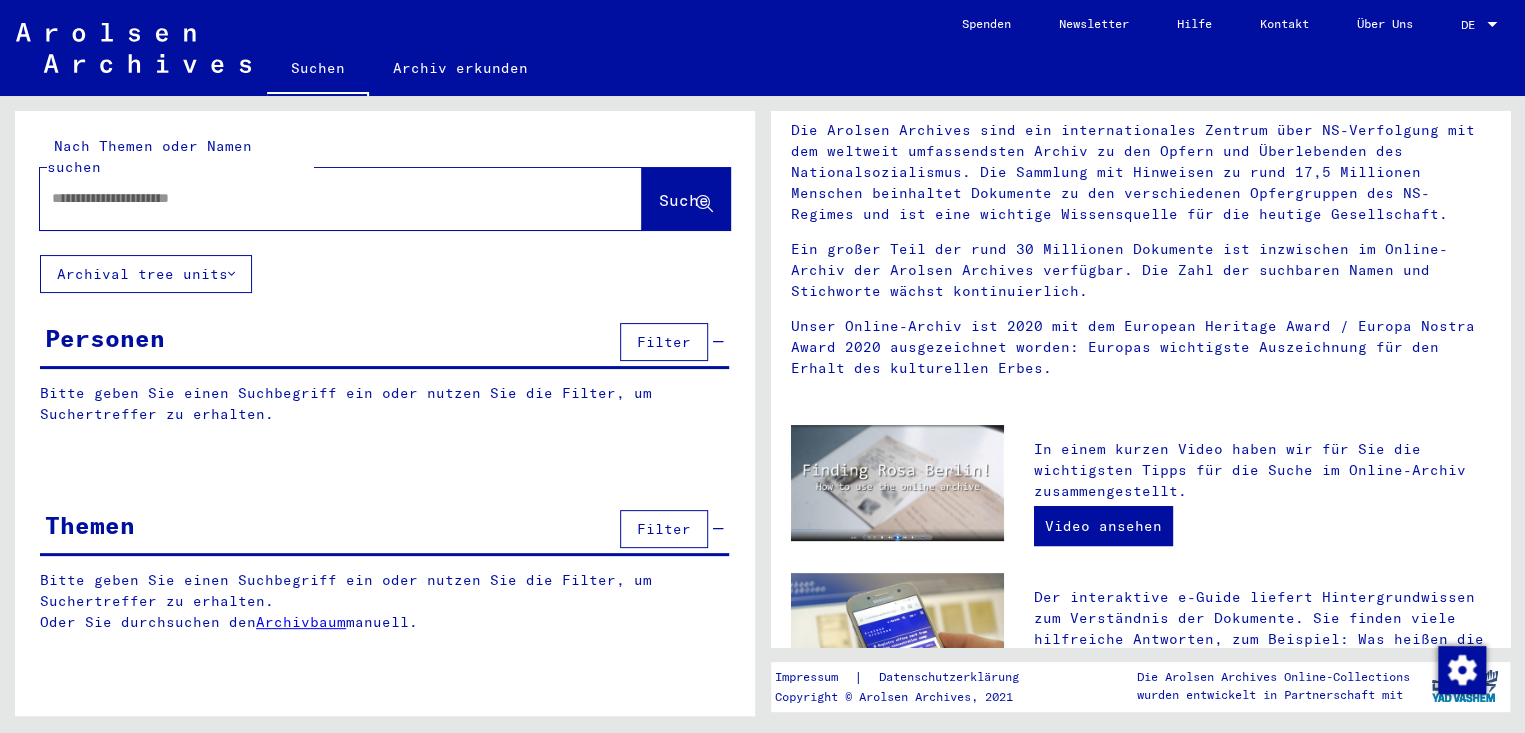 scroll, scrollTop: 0, scrollLeft: 0, axis: both 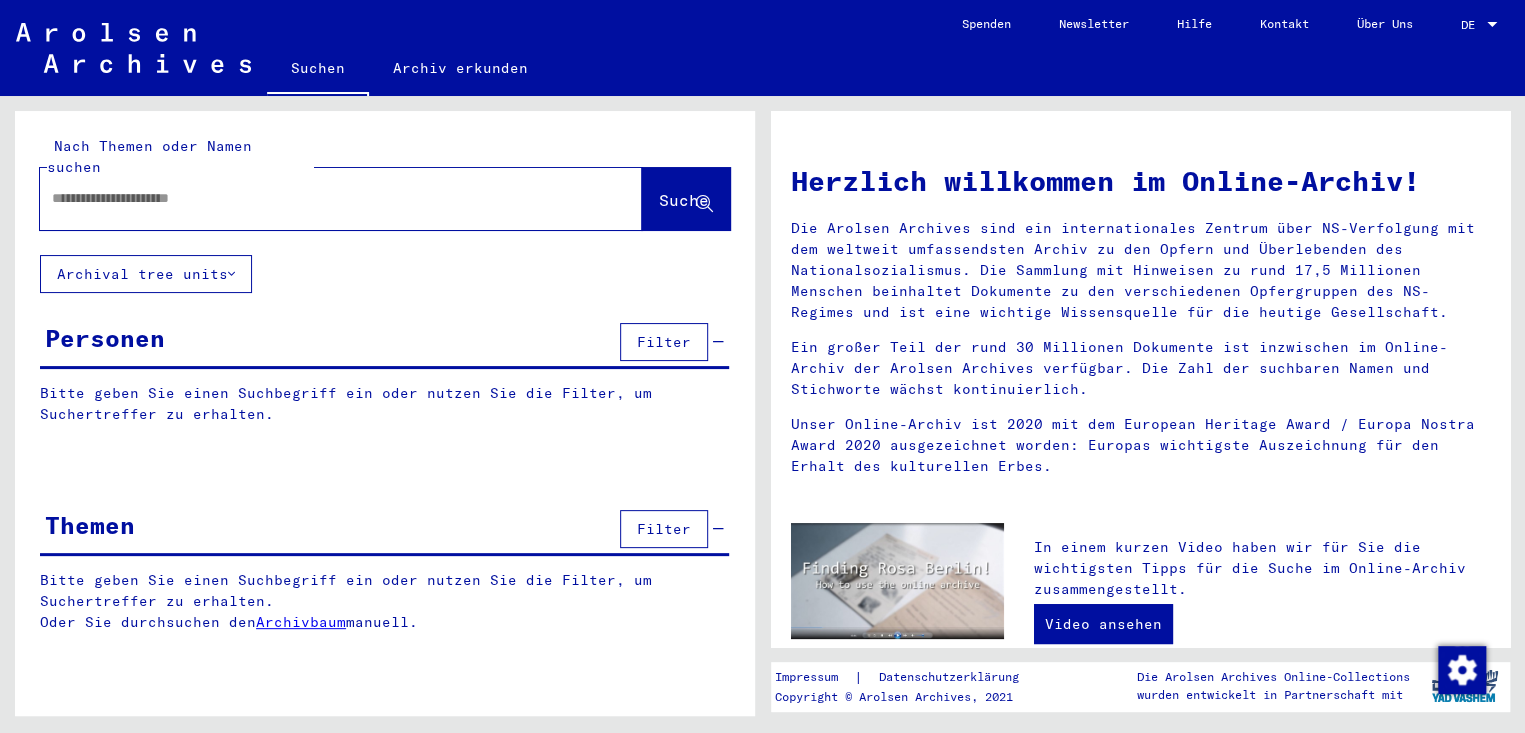 click at bounding box center [317, 198] 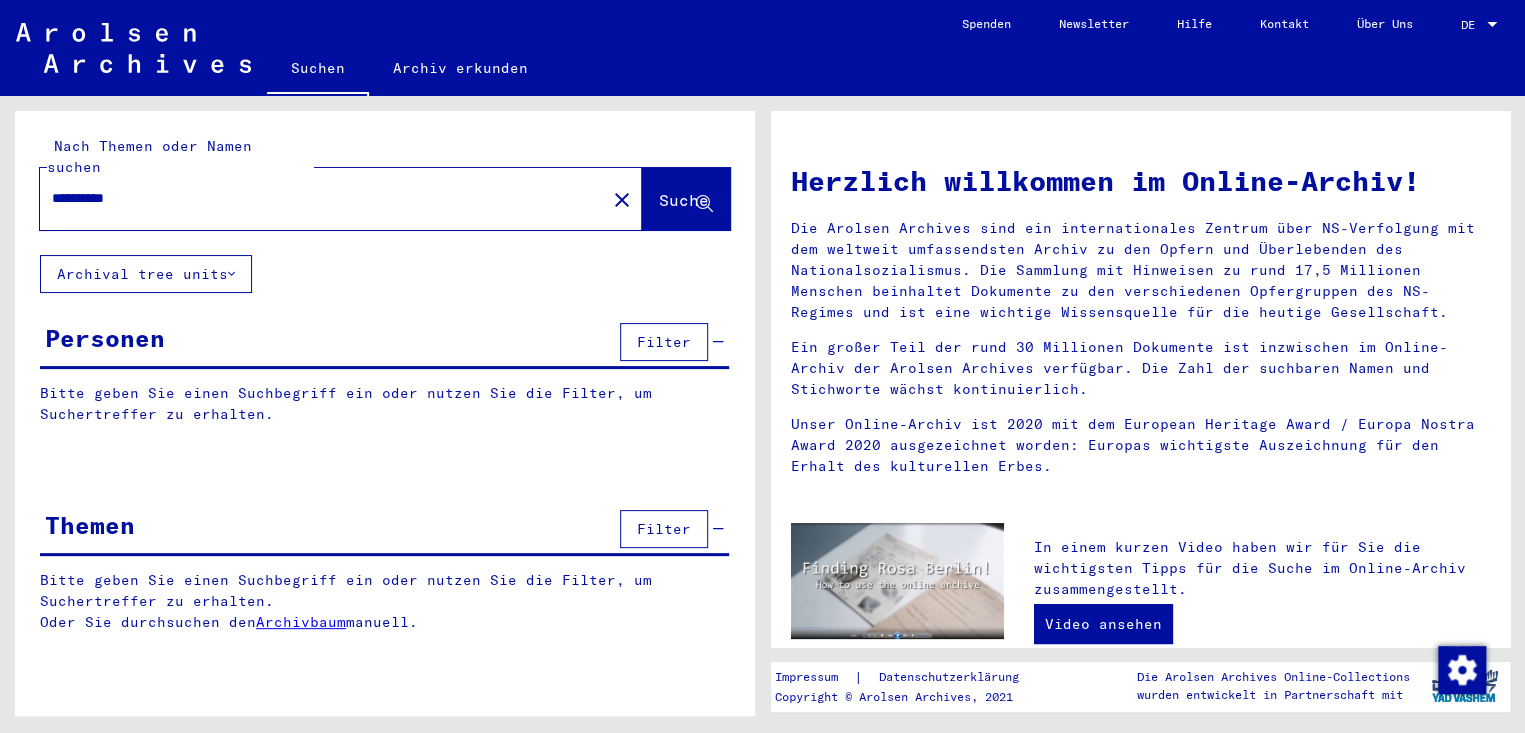 type on "**********" 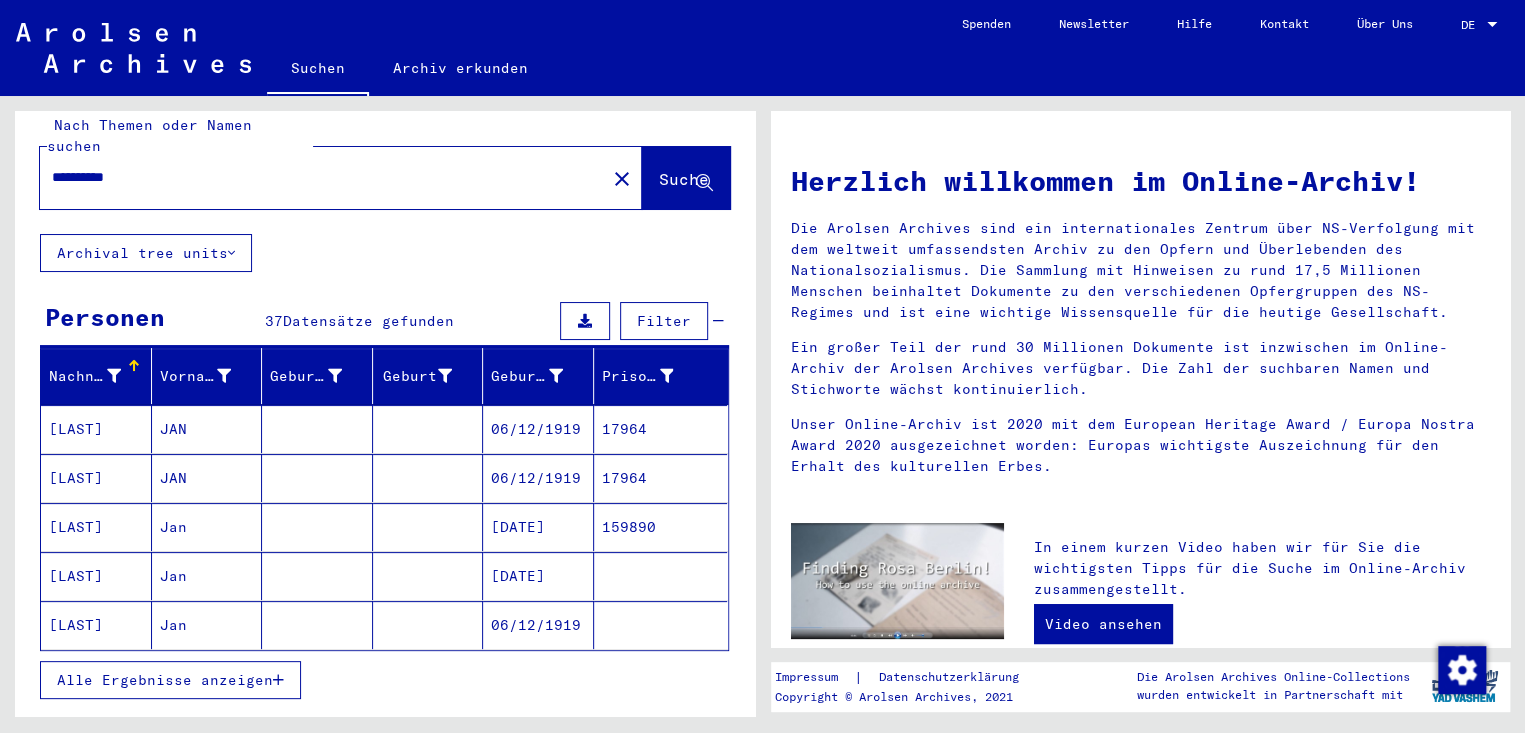 scroll, scrollTop: 0, scrollLeft: 0, axis: both 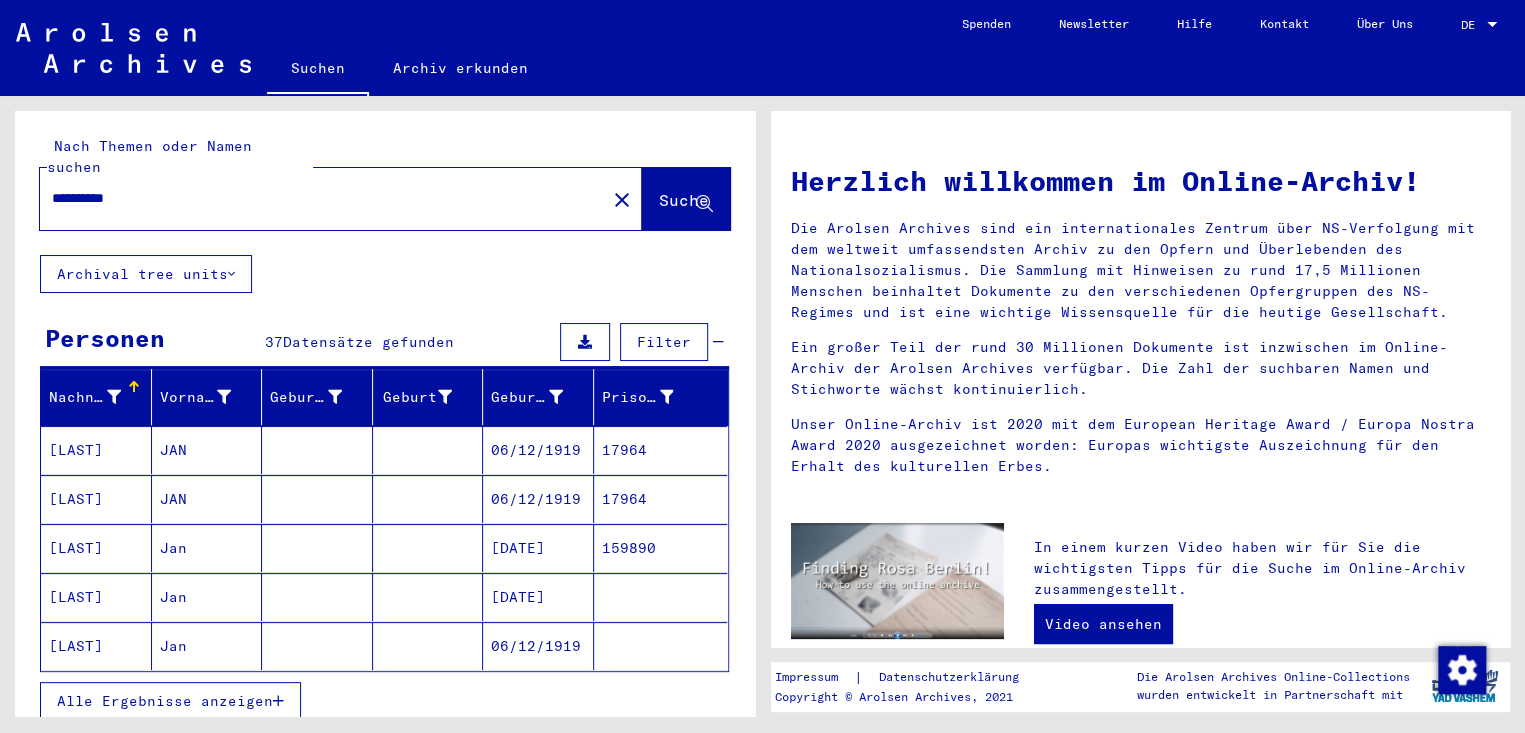 click on "Filter" at bounding box center [664, 342] 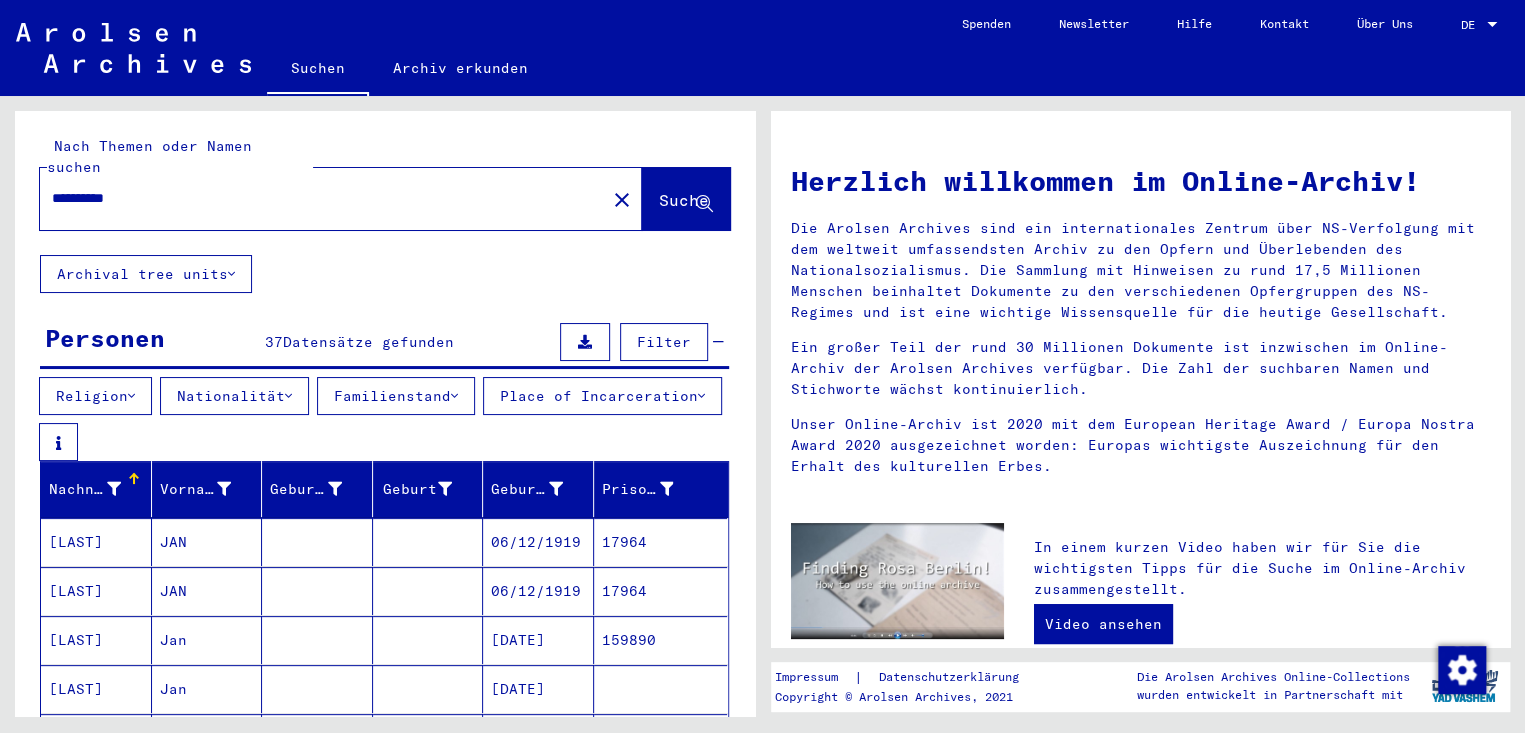 click on "Place of Incarceration" at bounding box center [602, 396] 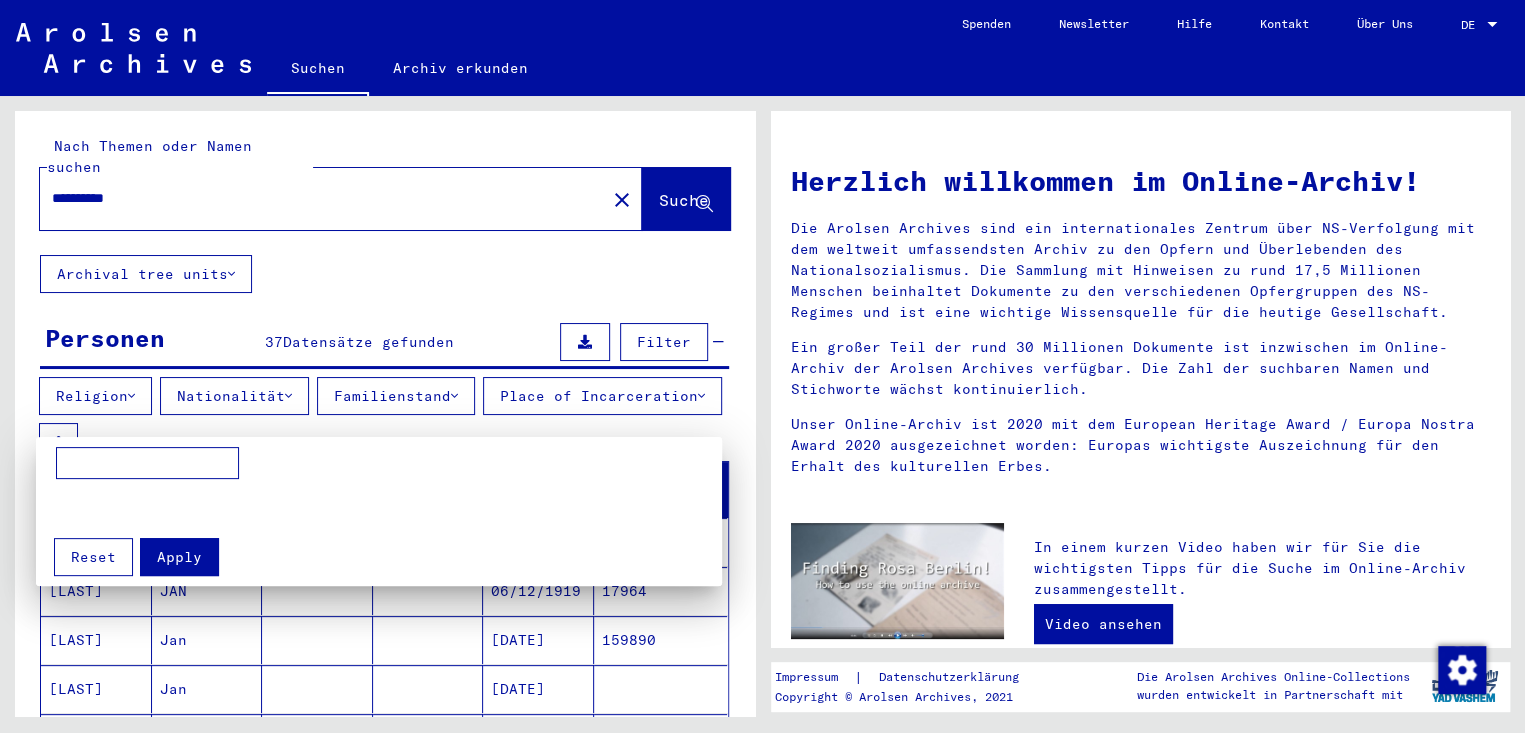 click at bounding box center [147, 463] 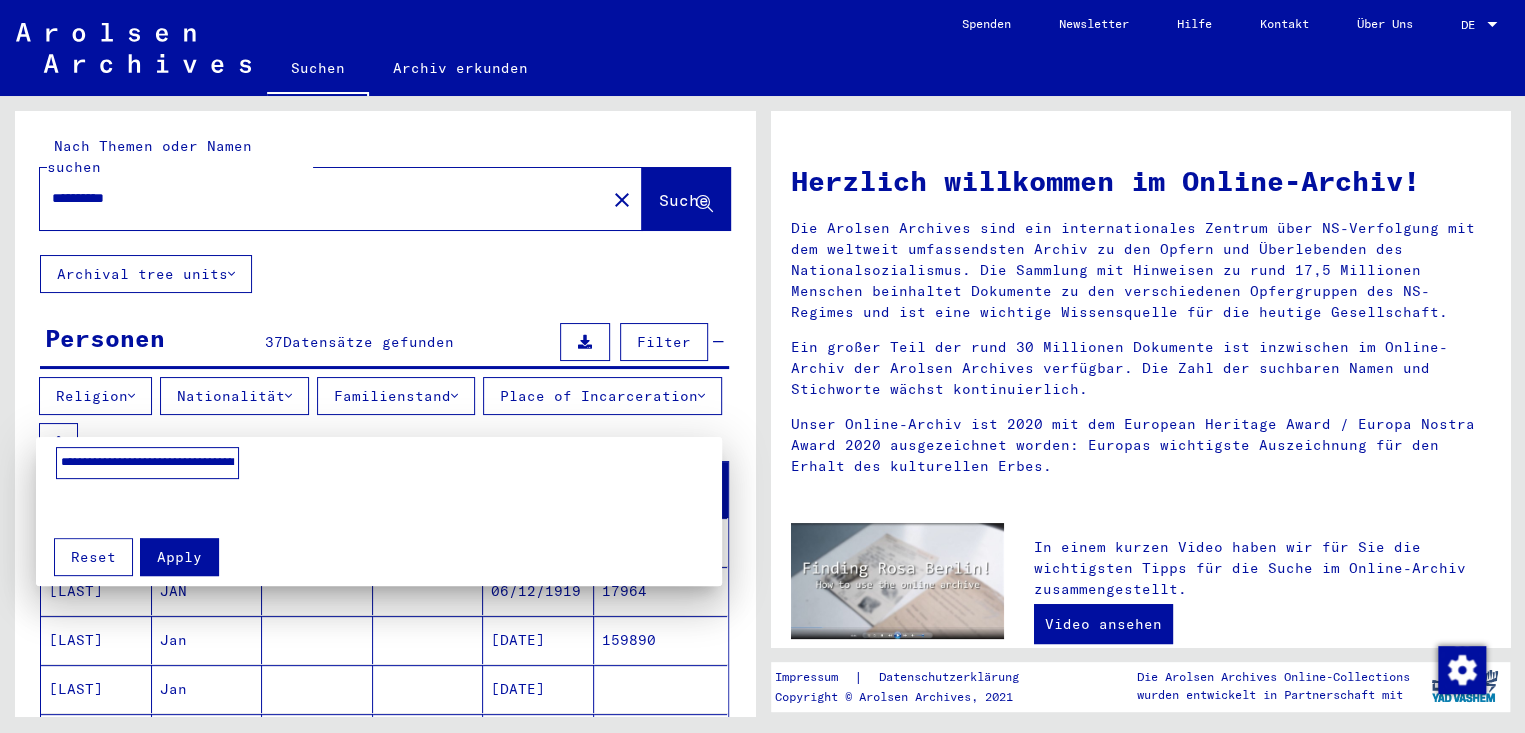 scroll, scrollTop: 0, scrollLeft: 615, axis: horizontal 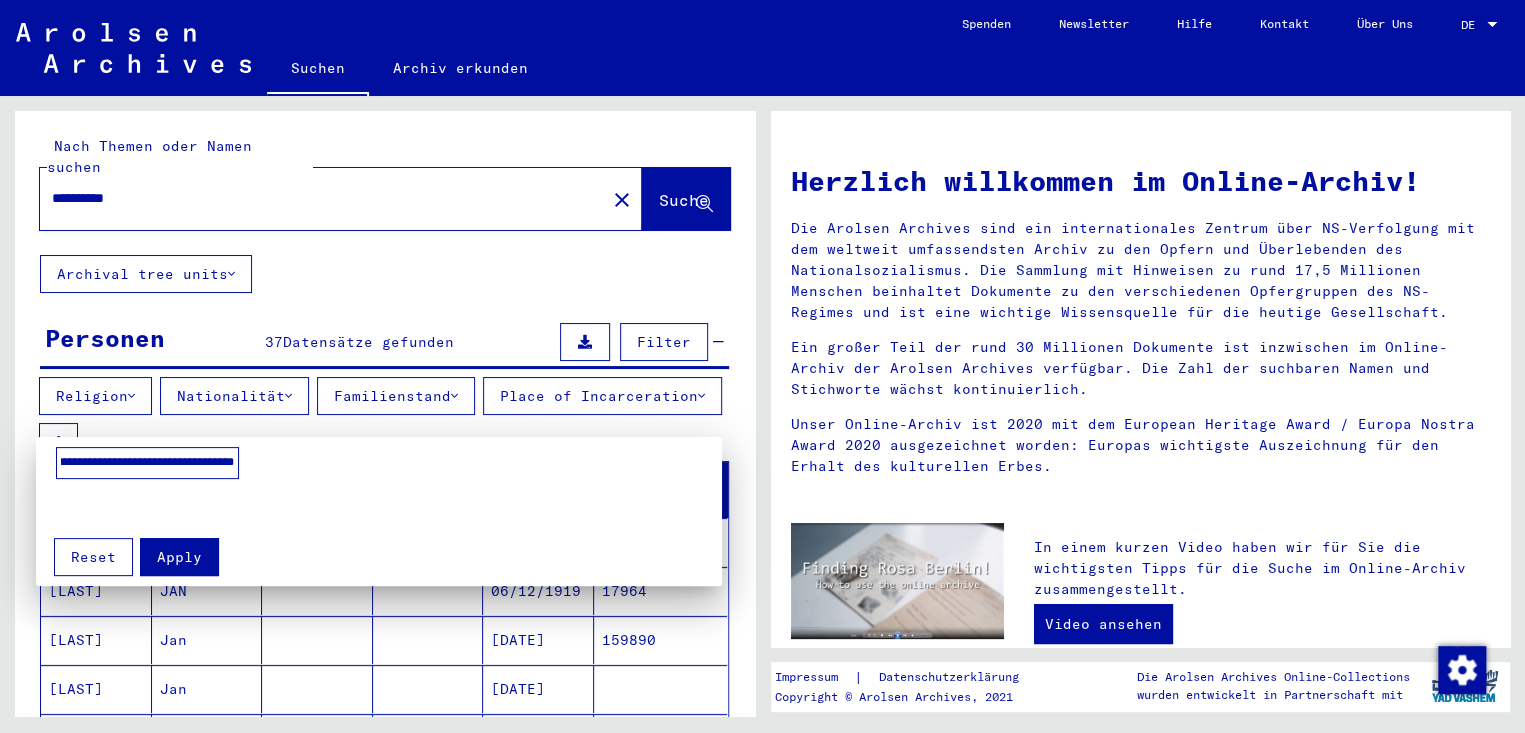click on "**********" at bounding box center (379, 485) 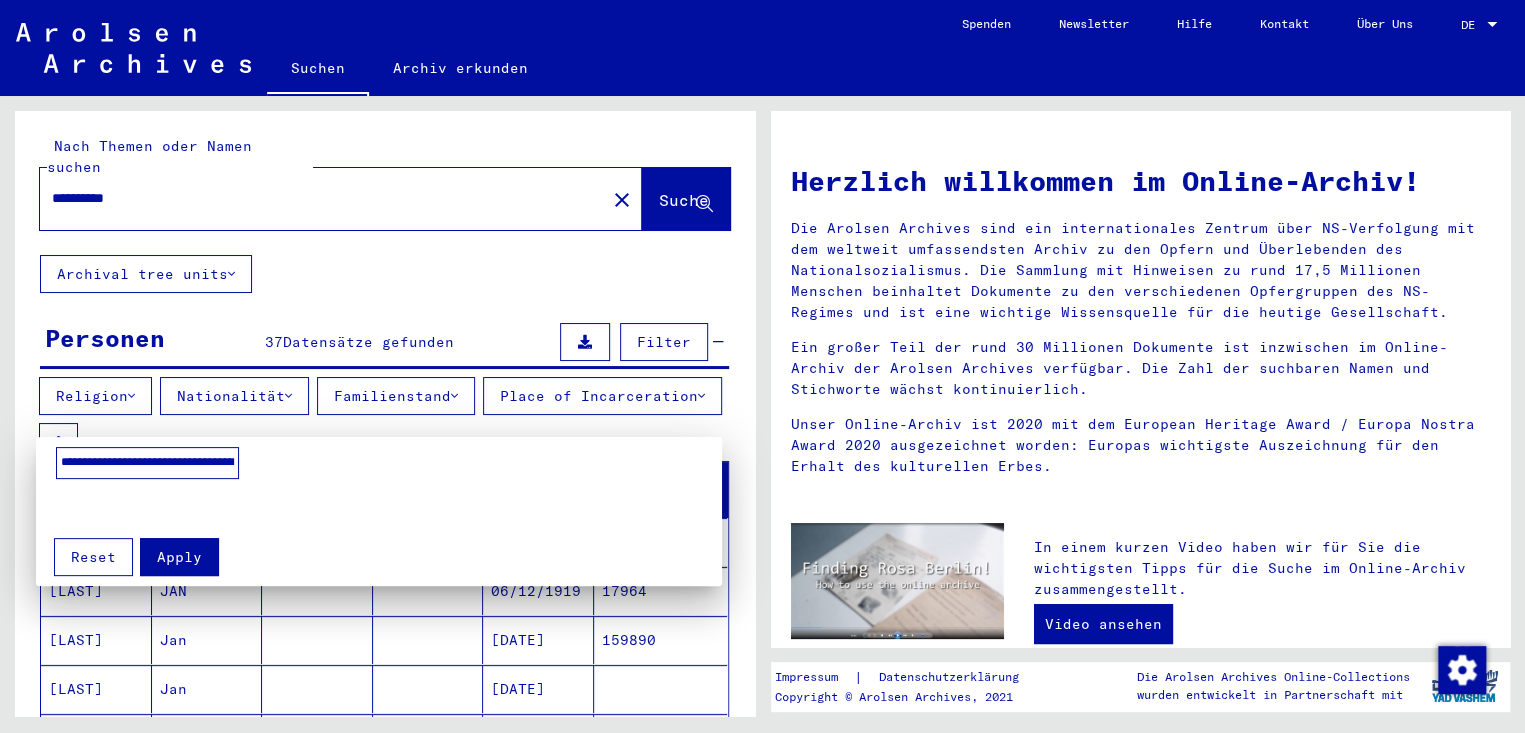 drag, startPoint x: 192, startPoint y: 466, endPoint x: 0, endPoint y: 412, distance: 199.44925 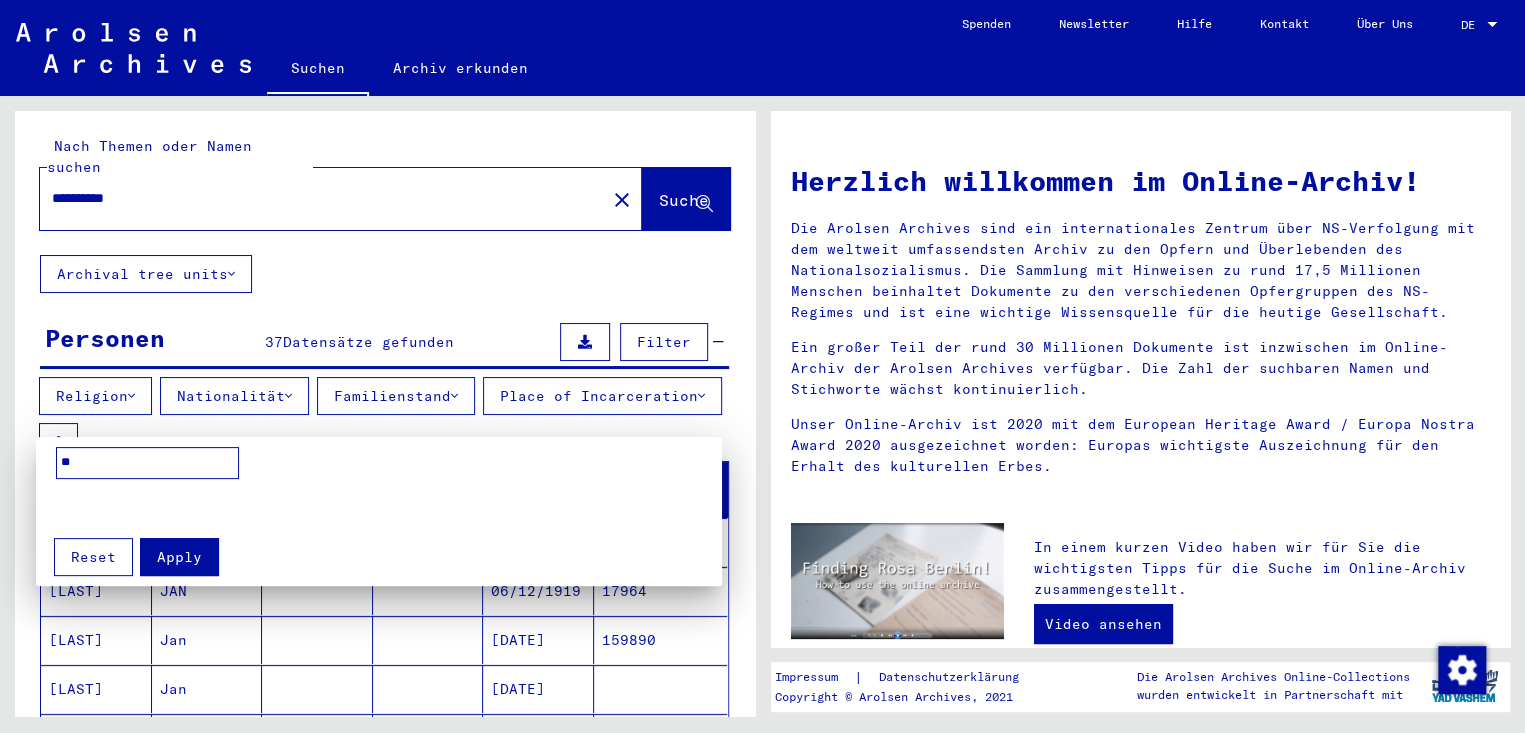 type on "*" 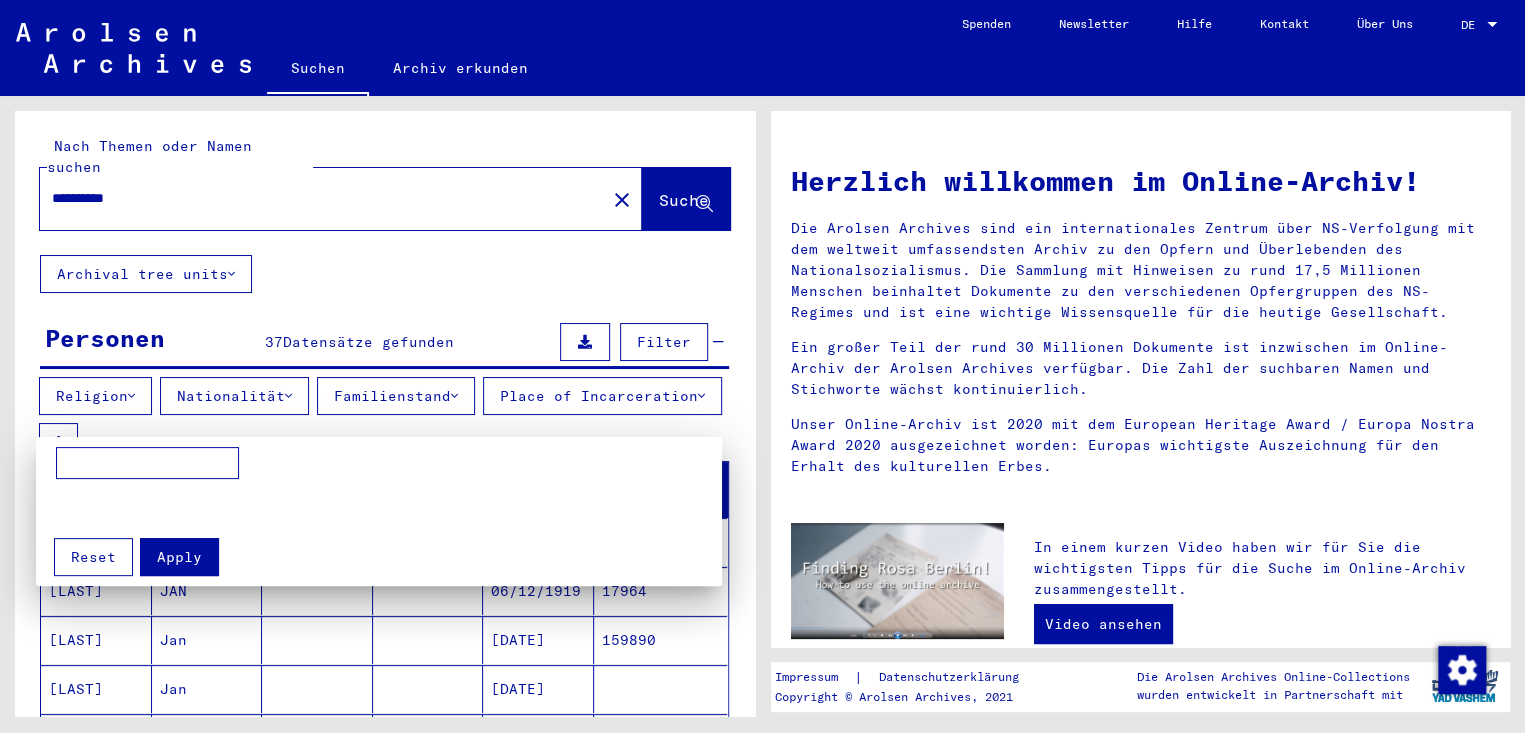 type on "*" 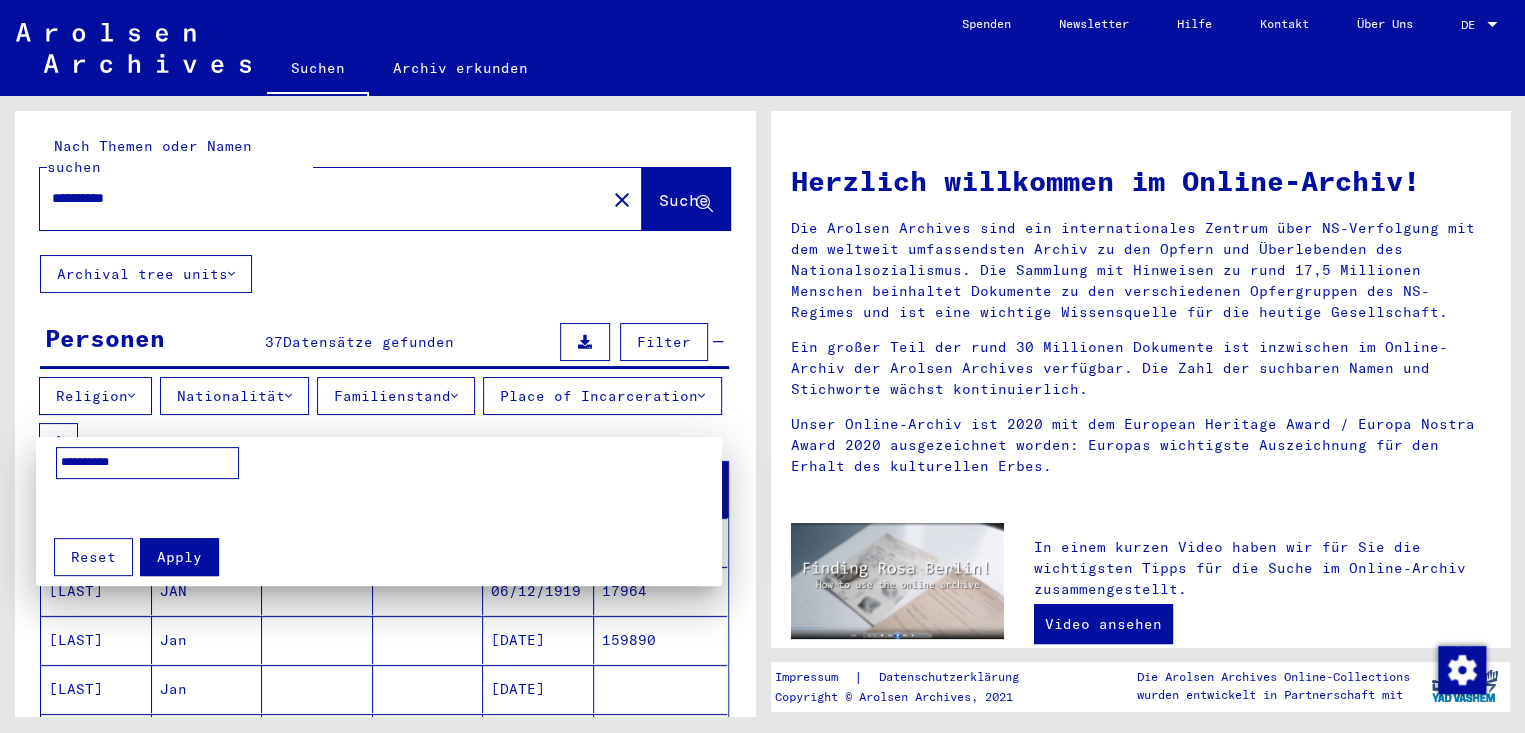 type on "**********" 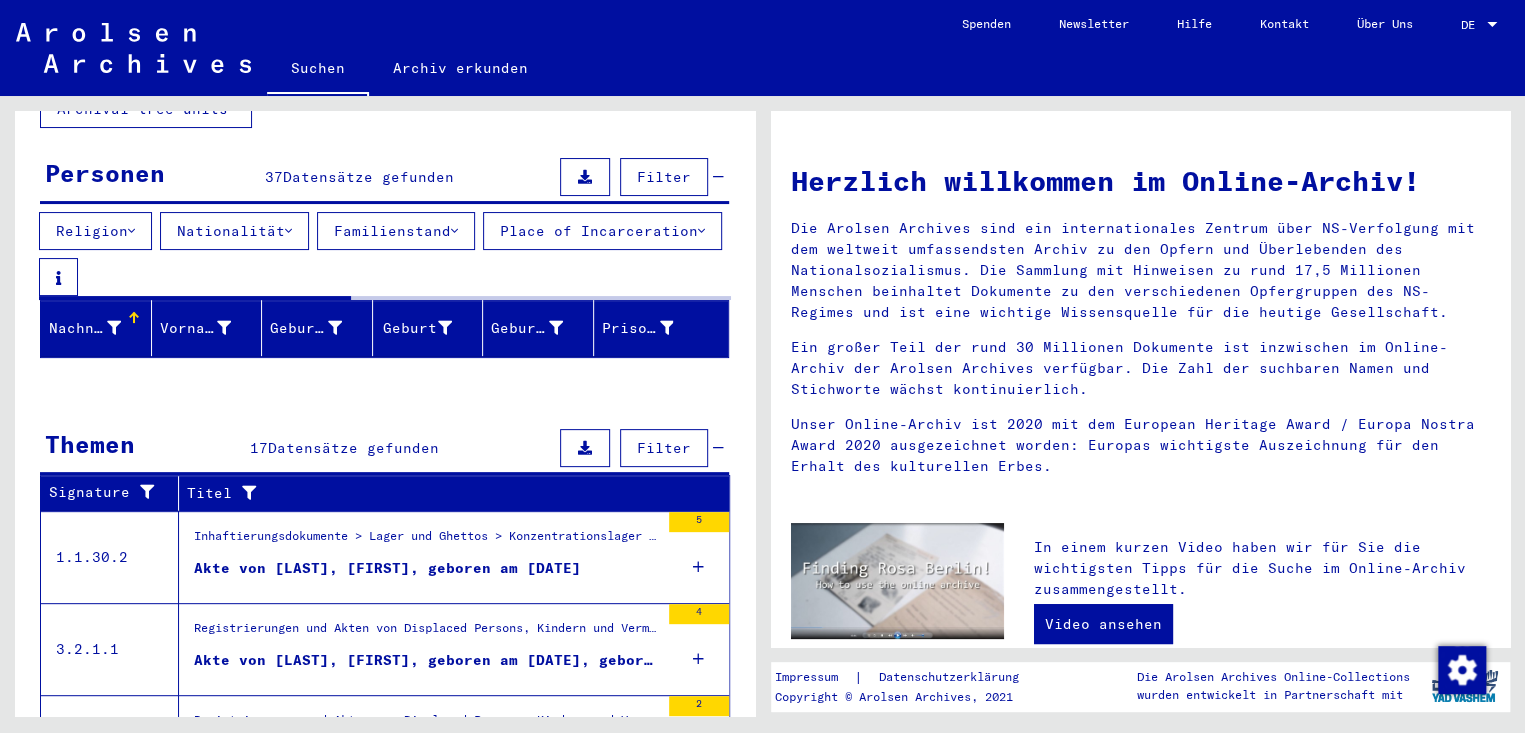 scroll, scrollTop: 200, scrollLeft: 0, axis: vertical 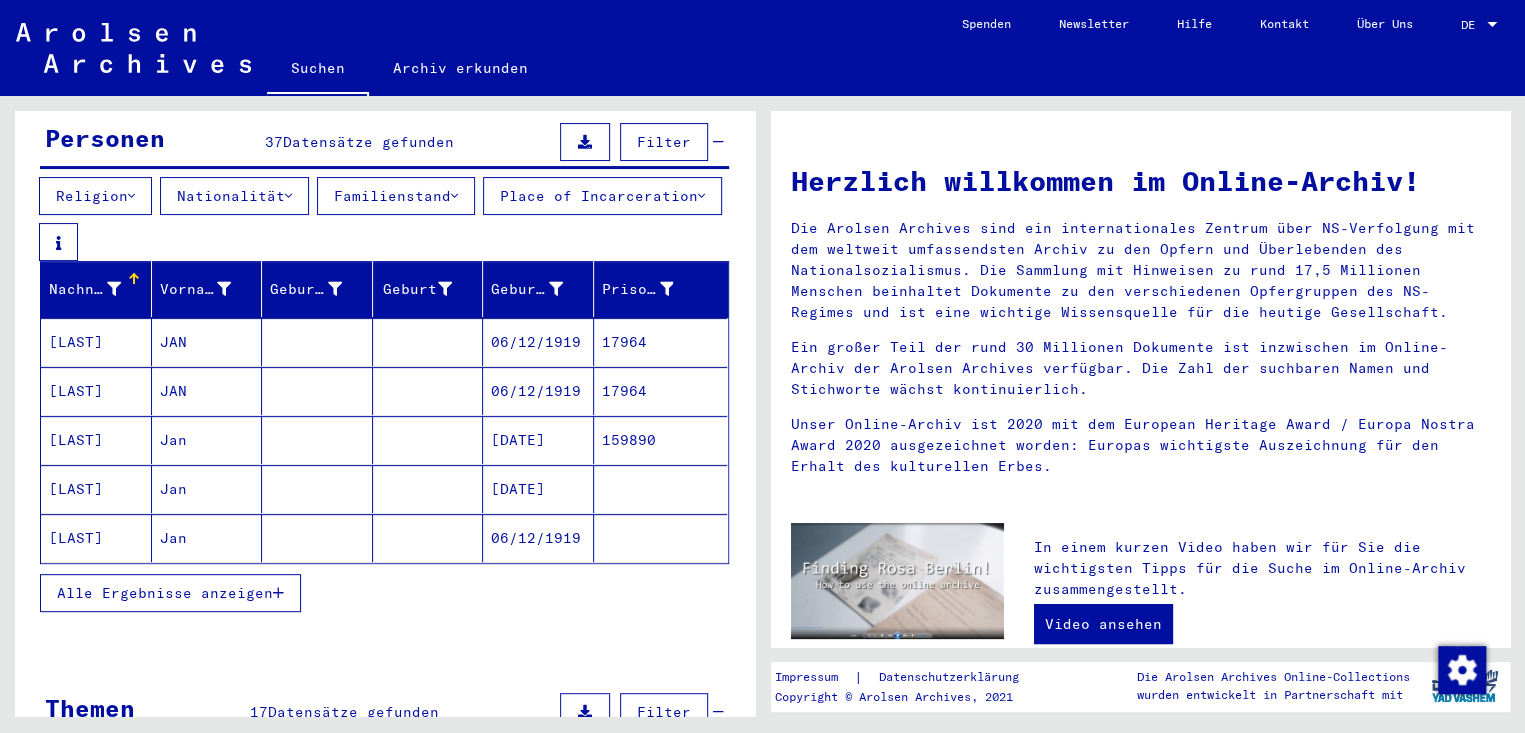 click on "Alle Ergebnisse anzeigen" at bounding box center [170, 593] 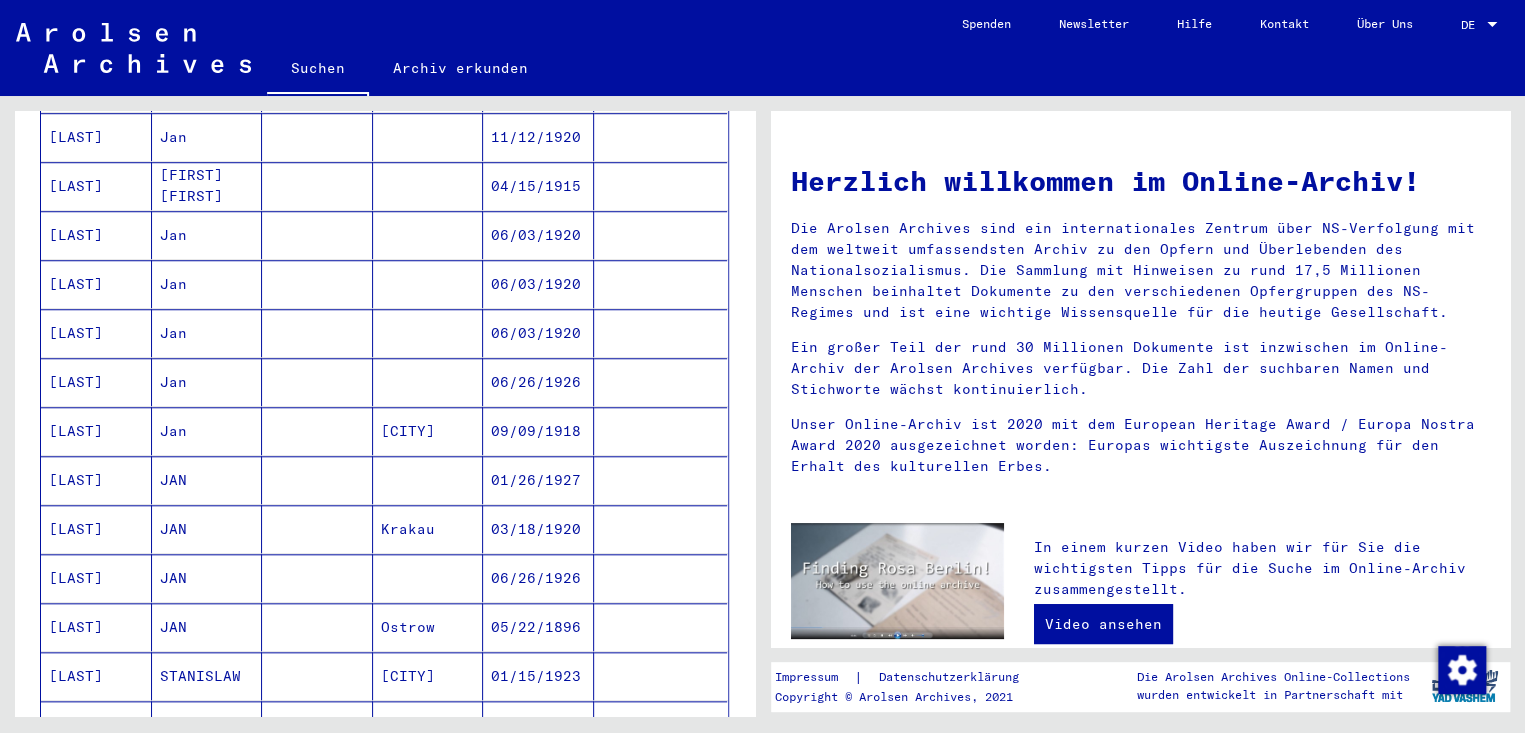 scroll, scrollTop: 800, scrollLeft: 0, axis: vertical 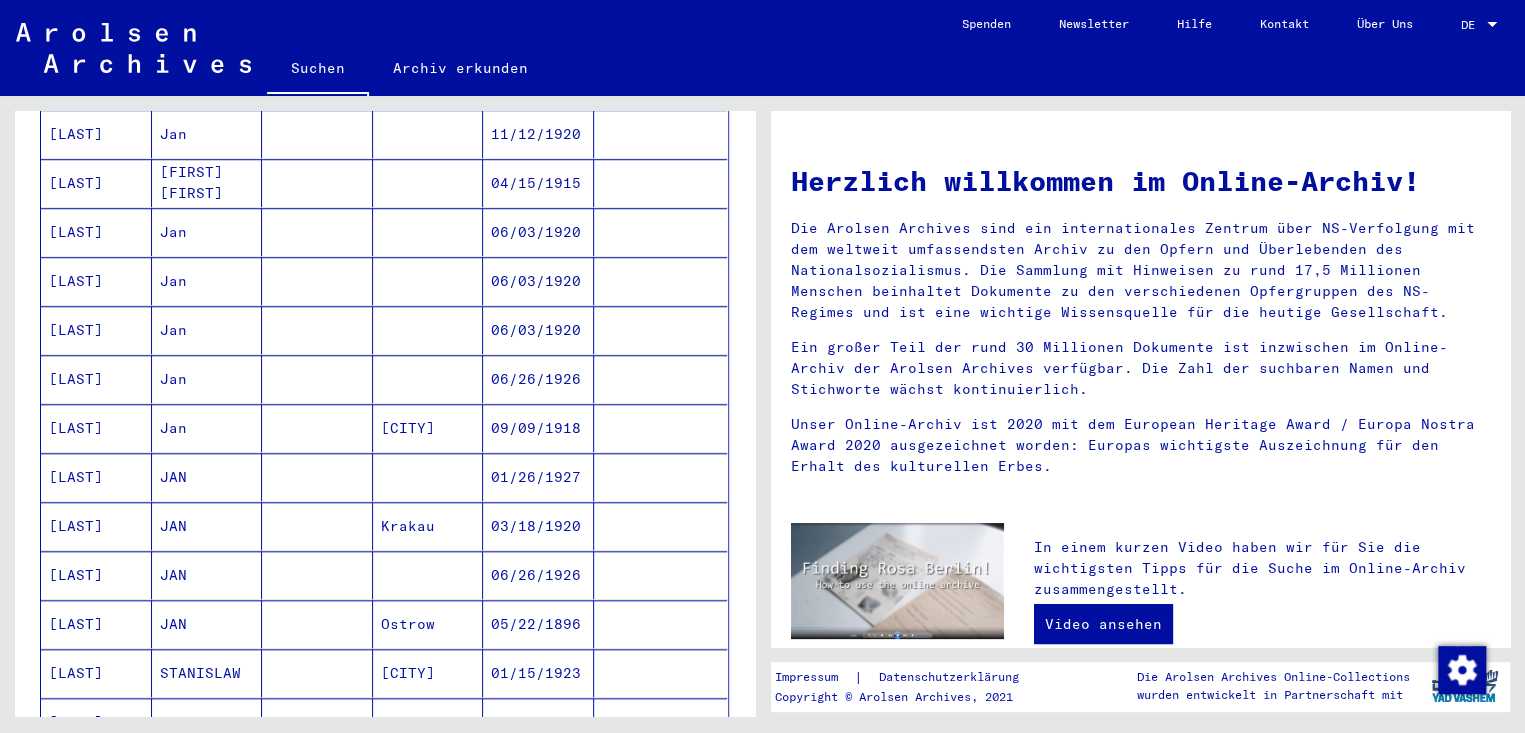 click on "06/26/1926" at bounding box center [538, 428] 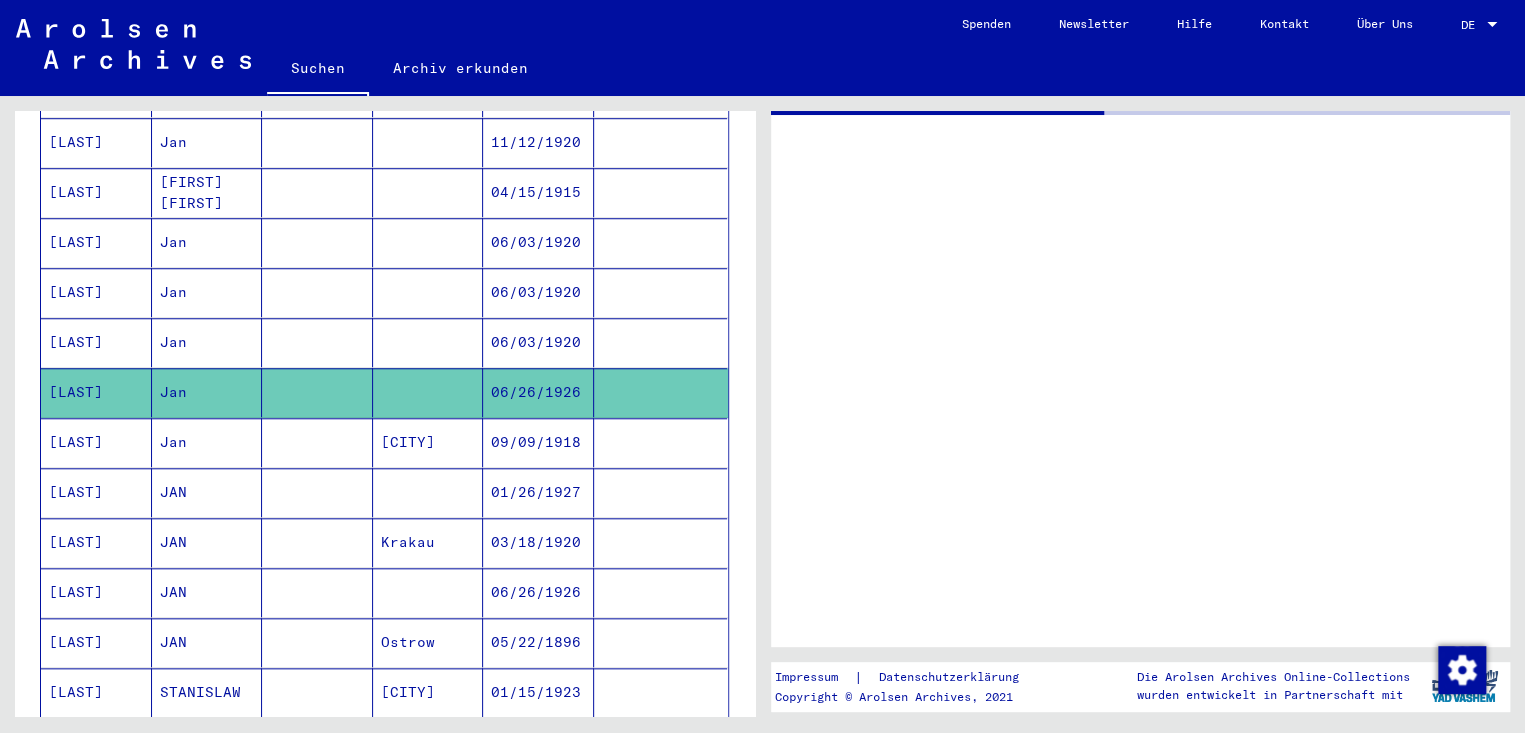 scroll, scrollTop: 806, scrollLeft: 0, axis: vertical 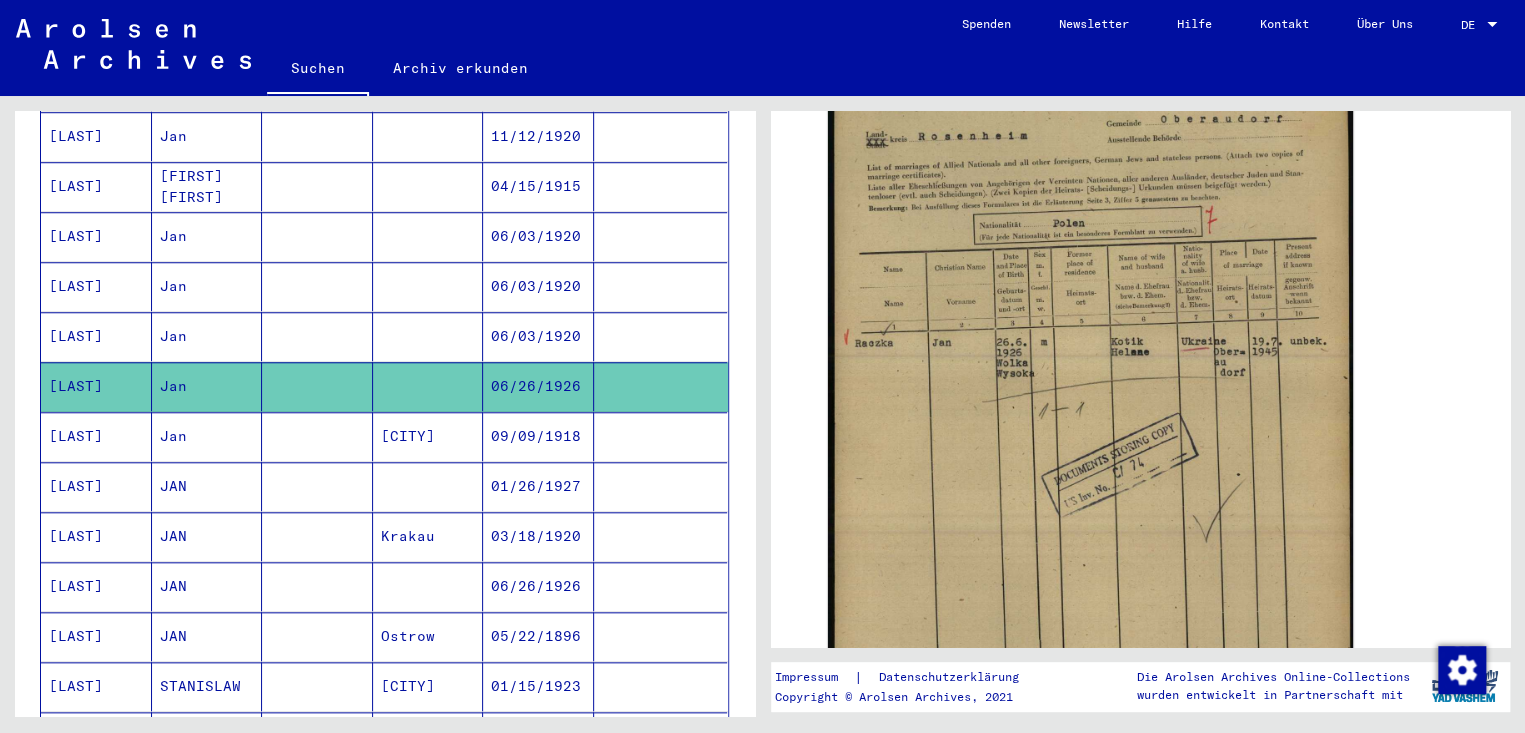 click on "06/26/1926" at bounding box center [538, 636] 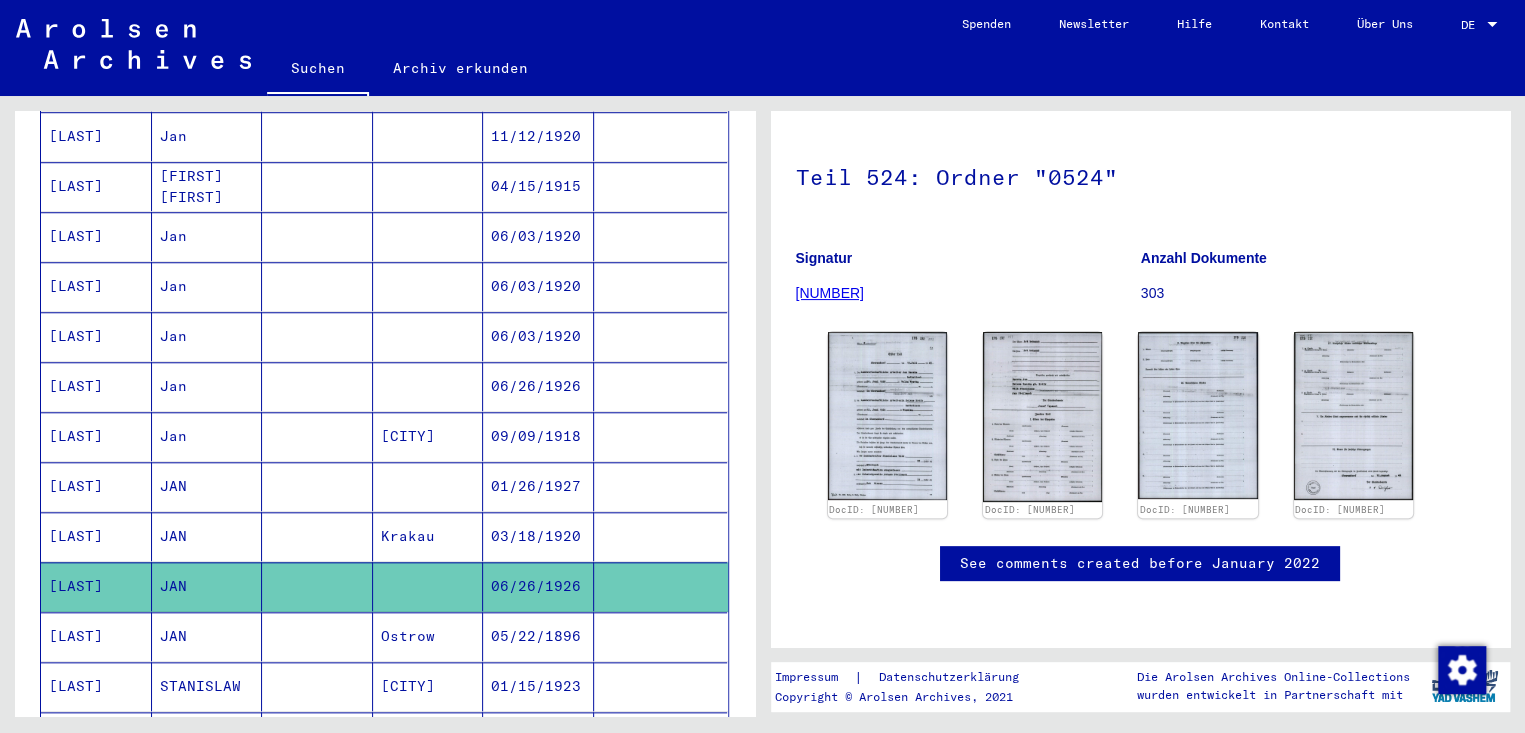 scroll, scrollTop: 284, scrollLeft: 0, axis: vertical 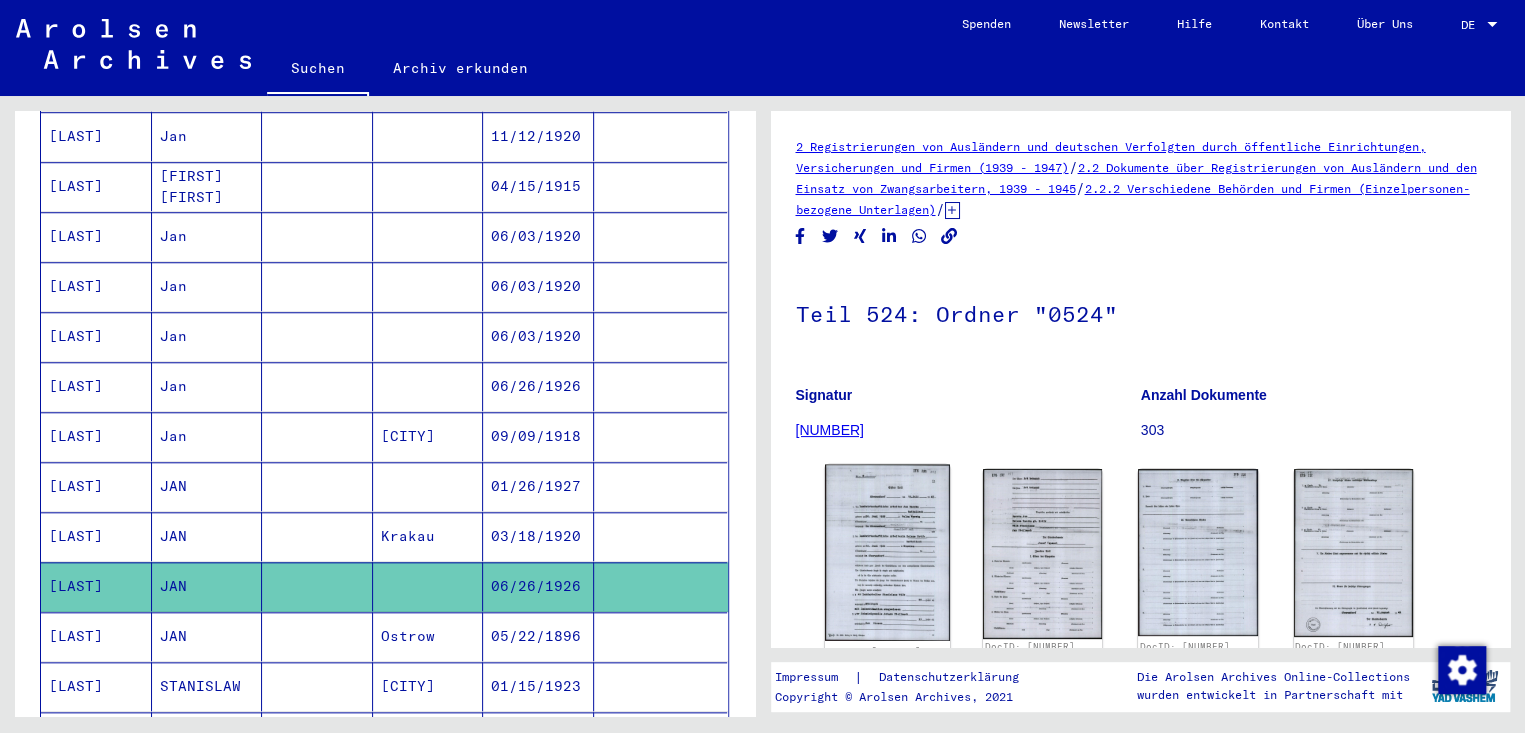 click 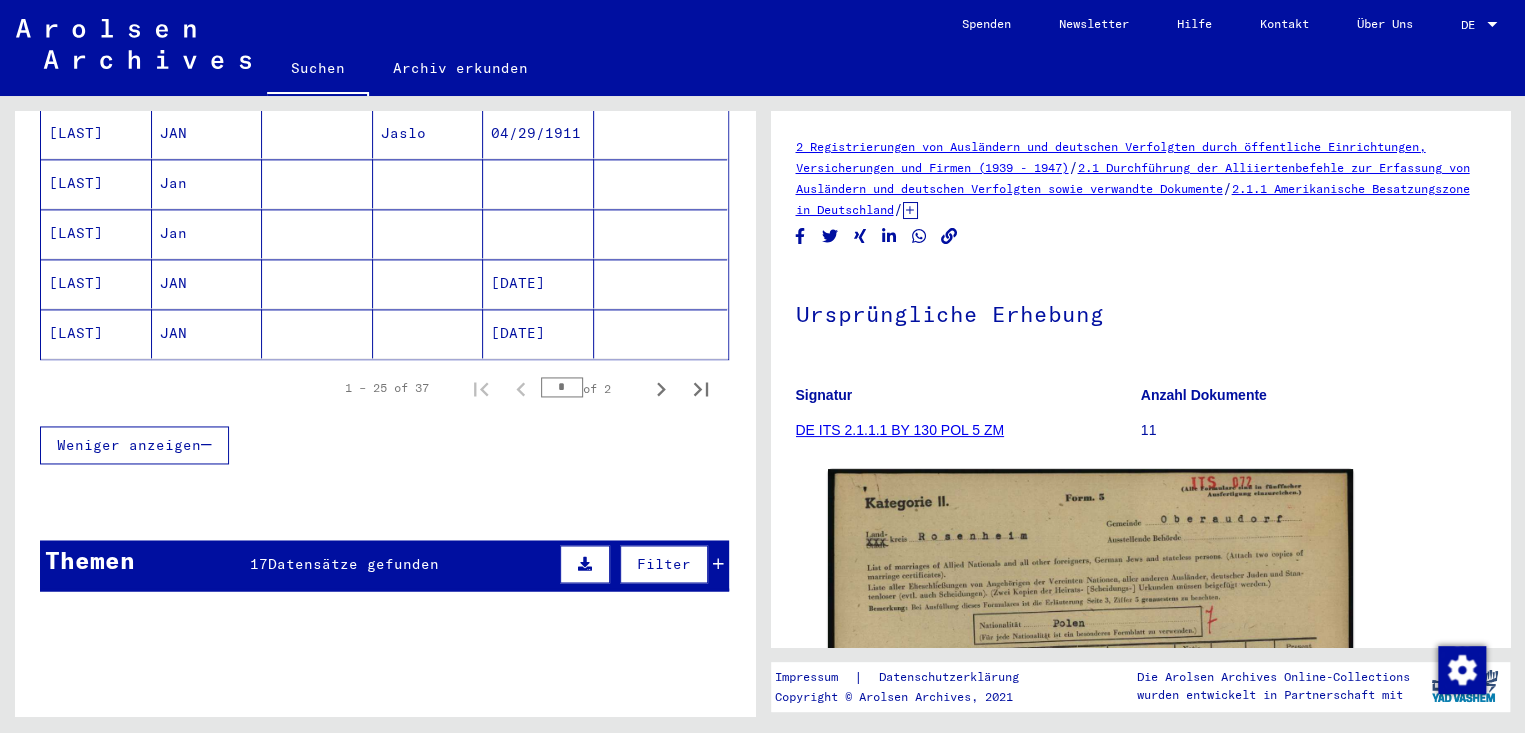scroll, scrollTop: 1706, scrollLeft: 0, axis: vertical 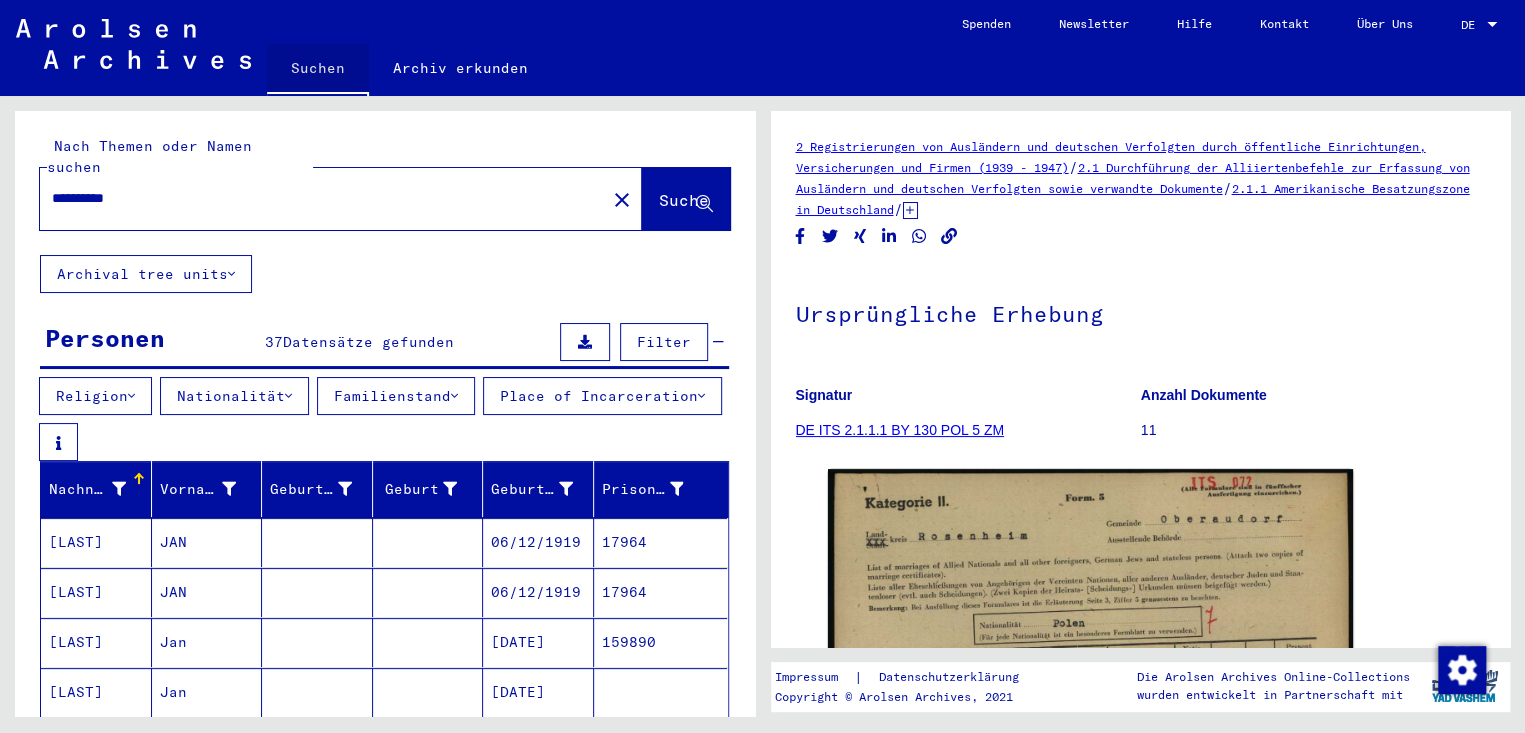 click on "Suchen" 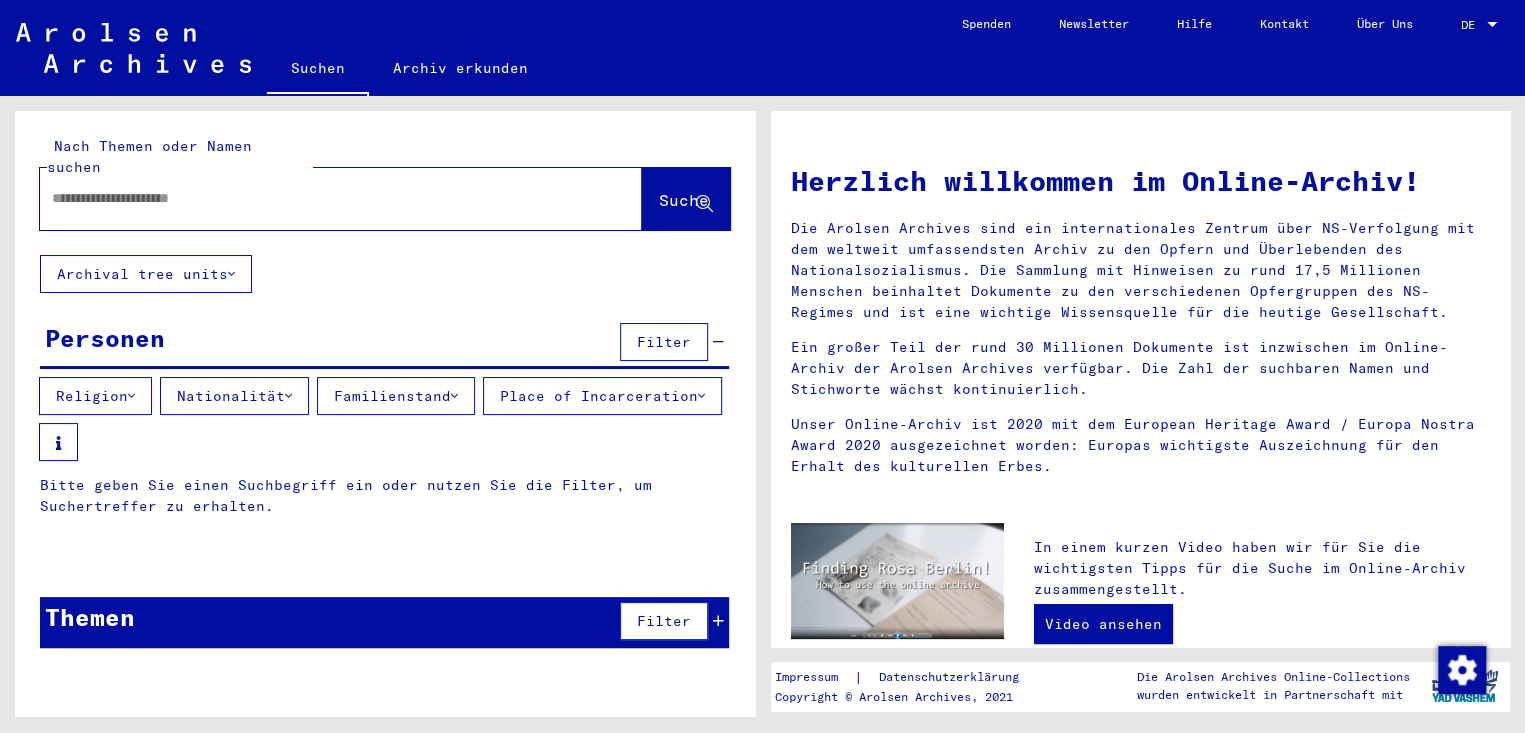 click at bounding box center (317, 198) 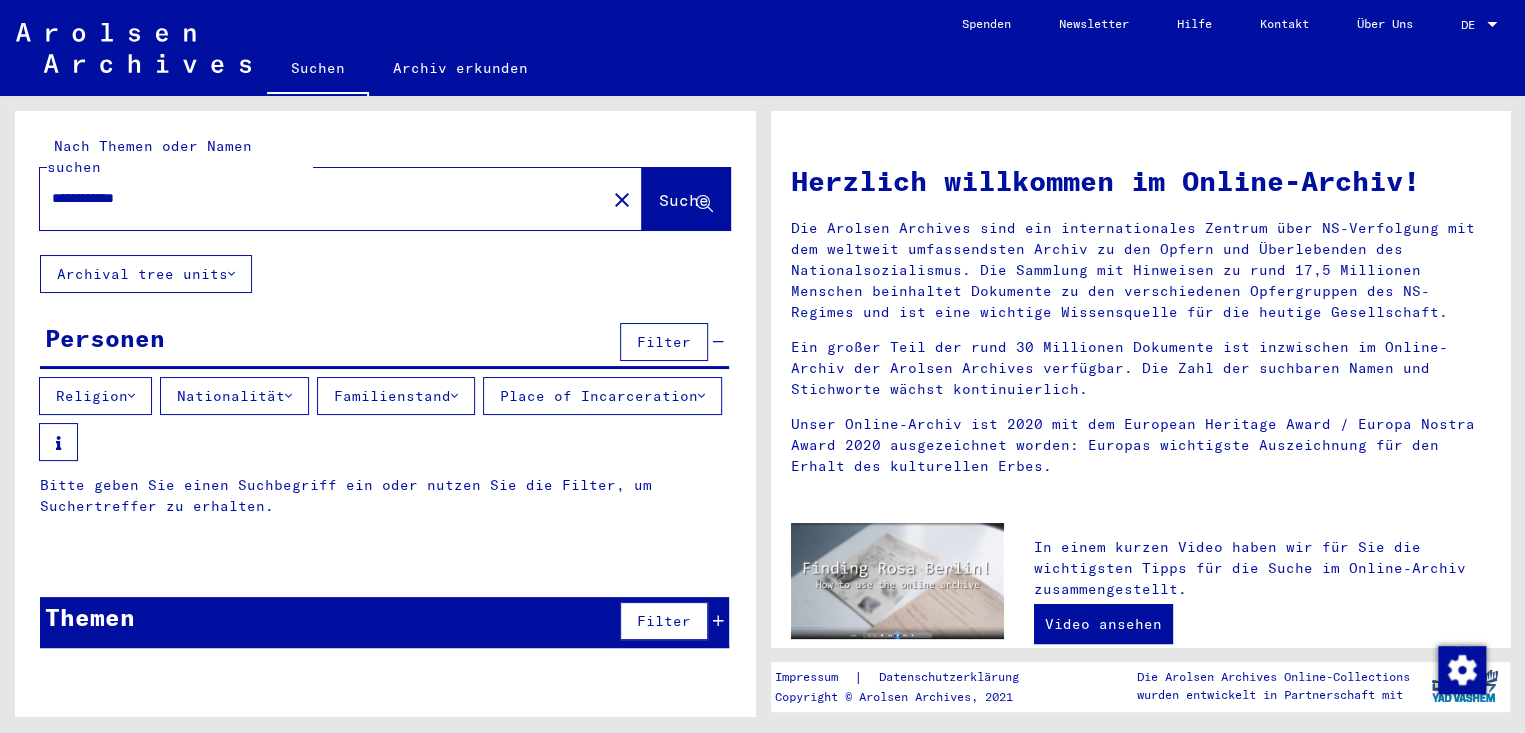 type on "**********" 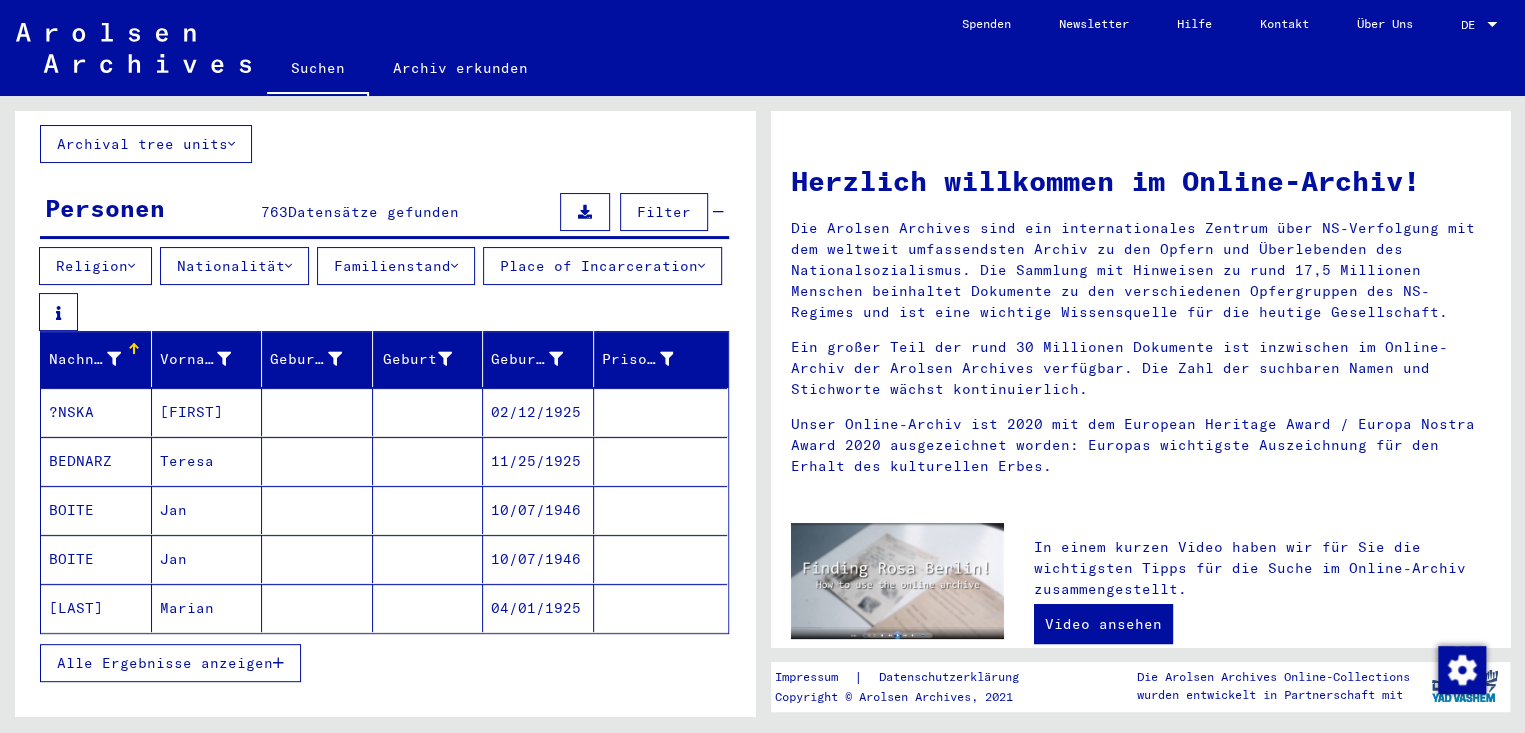 scroll, scrollTop: 300, scrollLeft: 0, axis: vertical 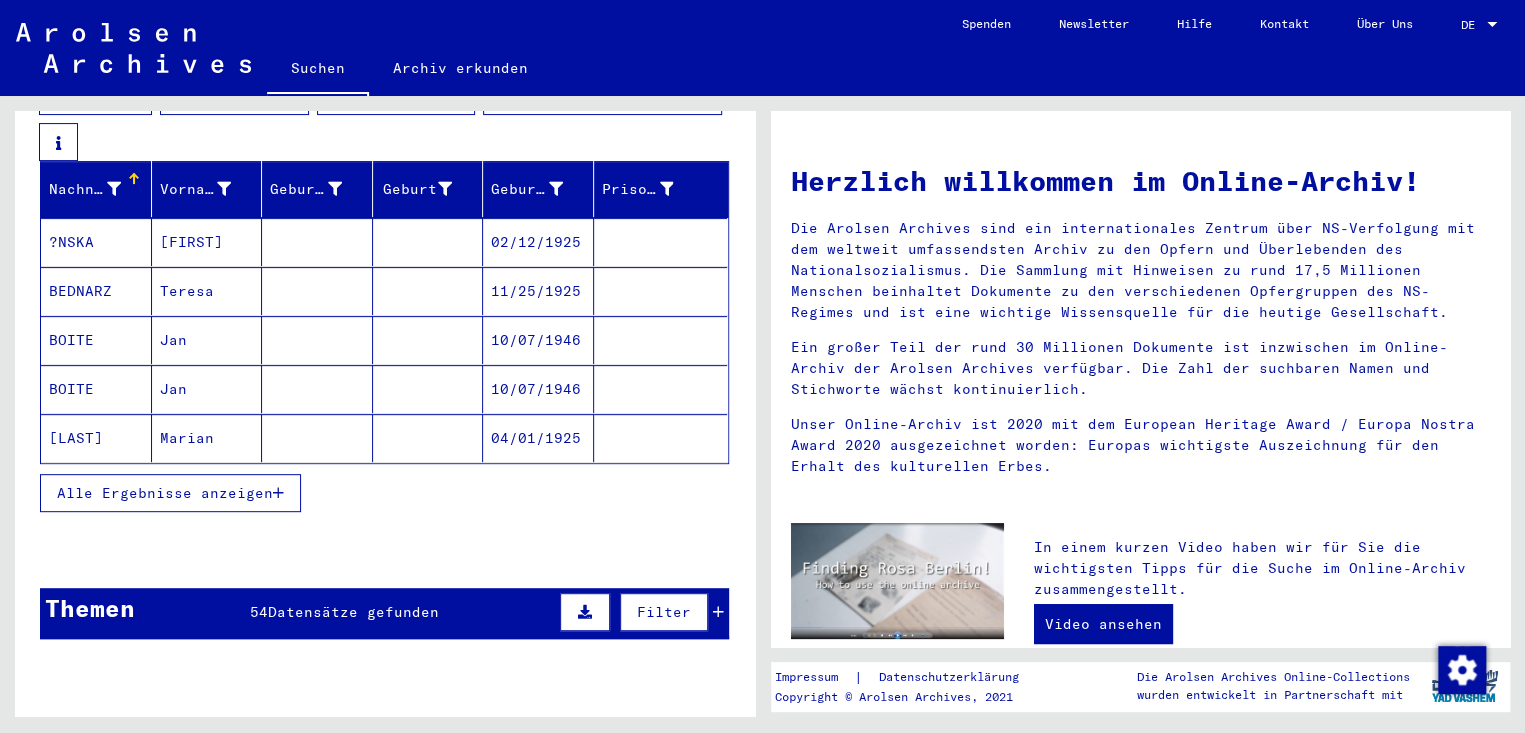 click on "Alle Ergebnisse anzeigen" at bounding box center [165, 493] 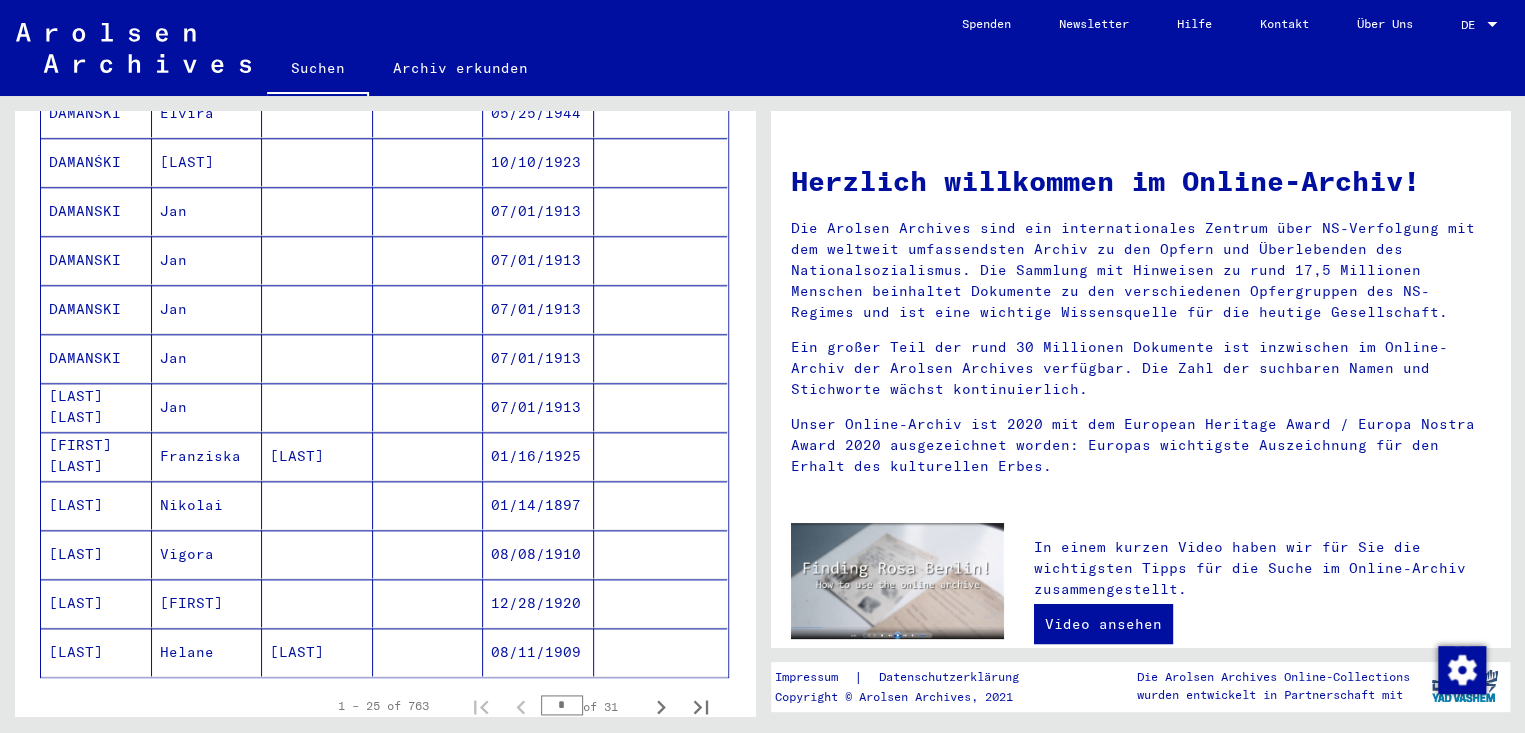 scroll, scrollTop: 1400, scrollLeft: 0, axis: vertical 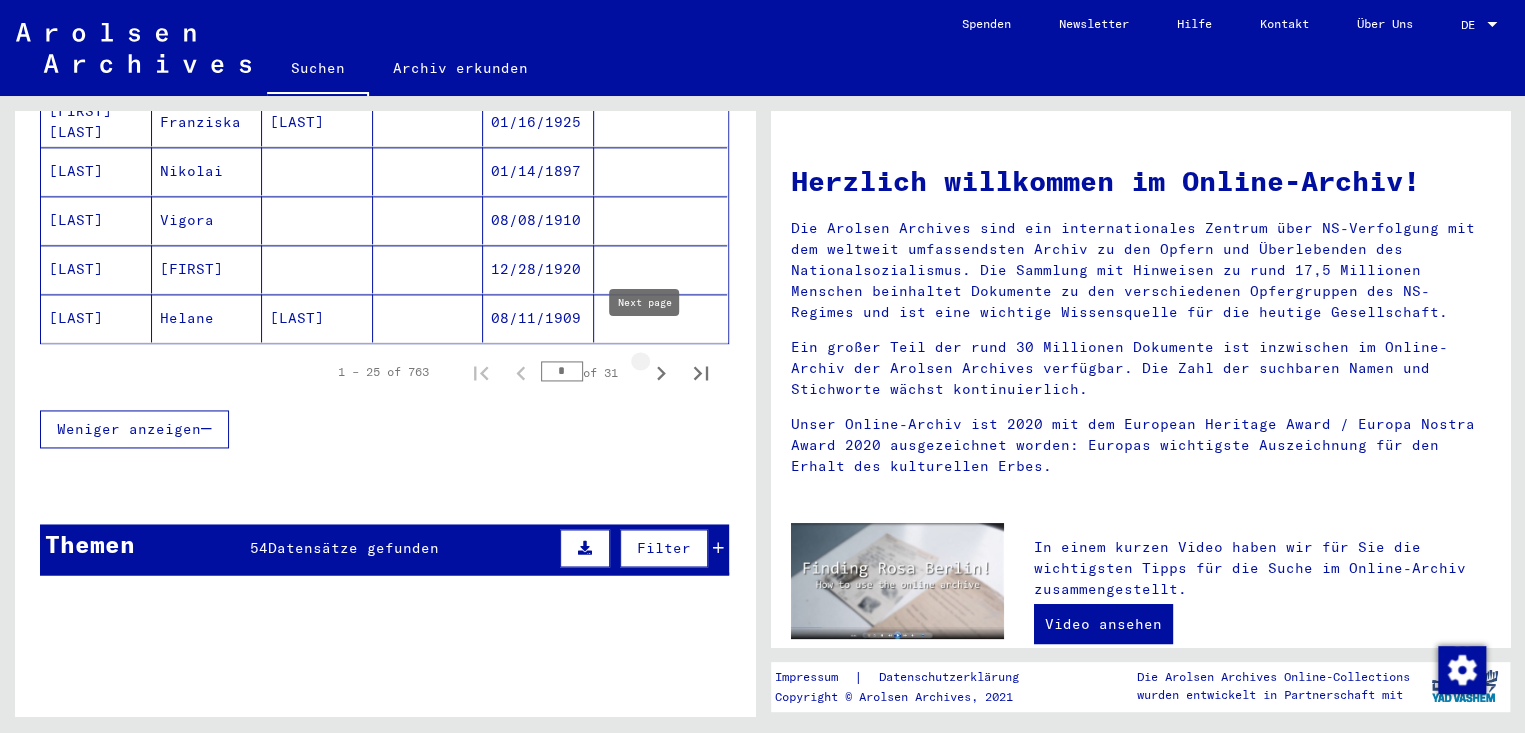 click 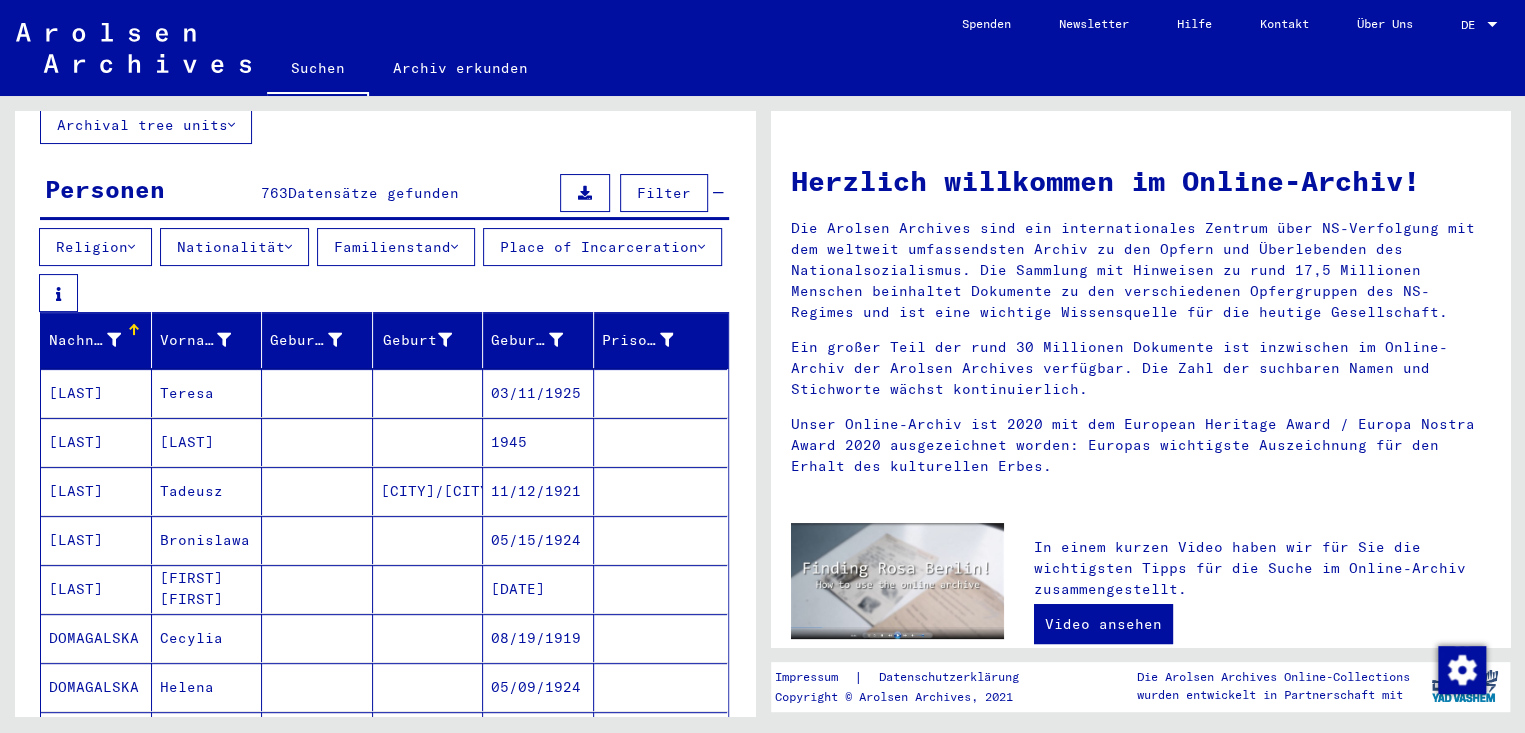scroll, scrollTop: 0, scrollLeft: 0, axis: both 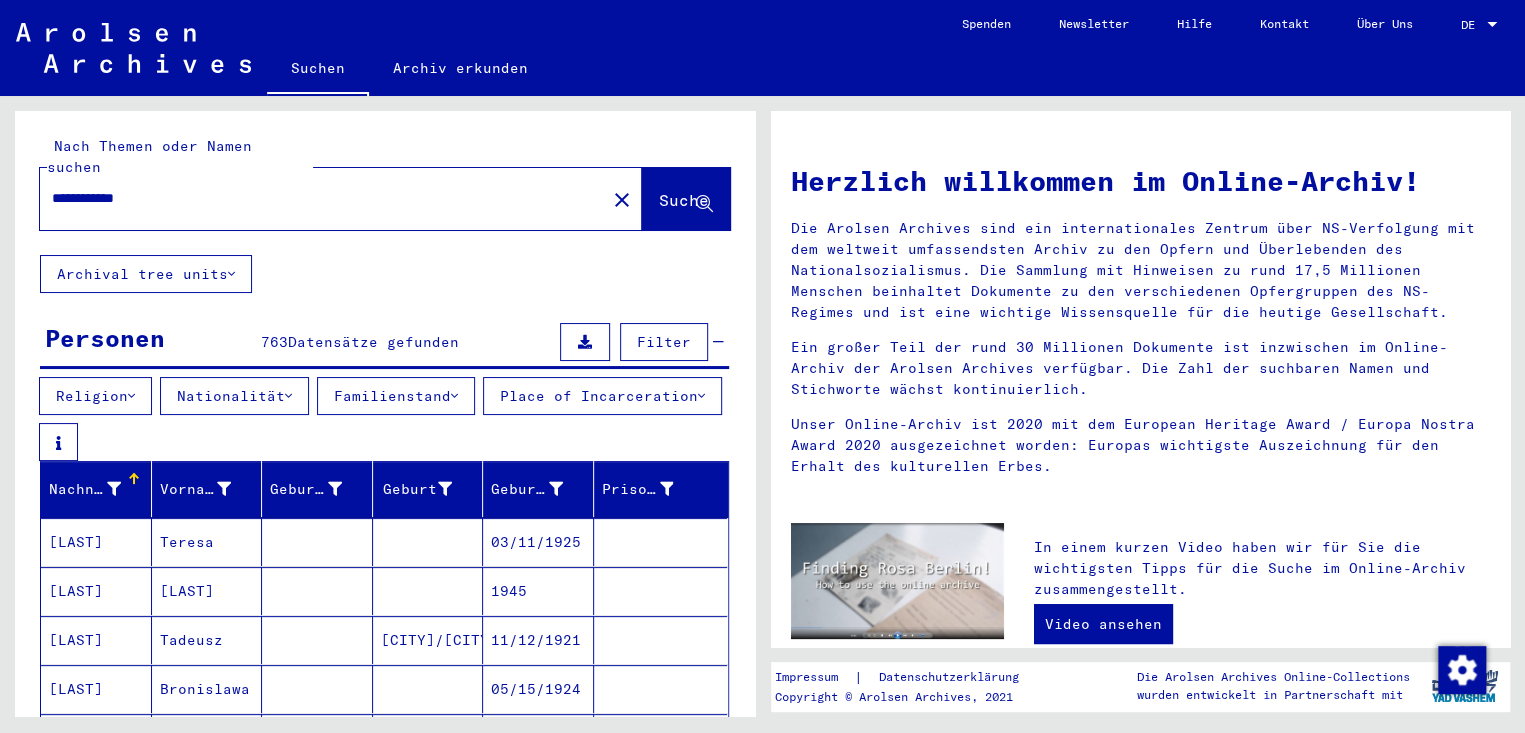 click on "**********" at bounding box center [317, 198] 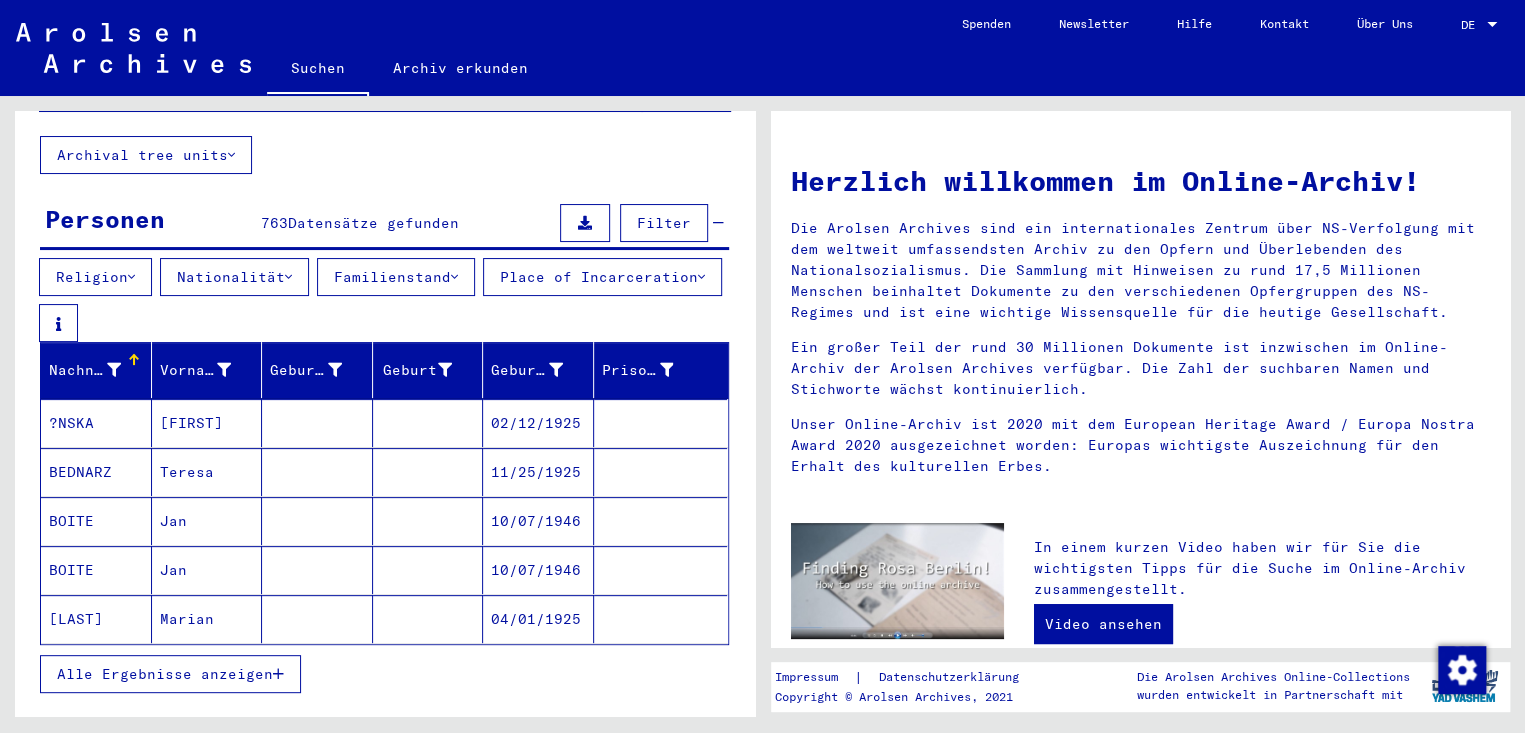 scroll, scrollTop: 342, scrollLeft: 0, axis: vertical 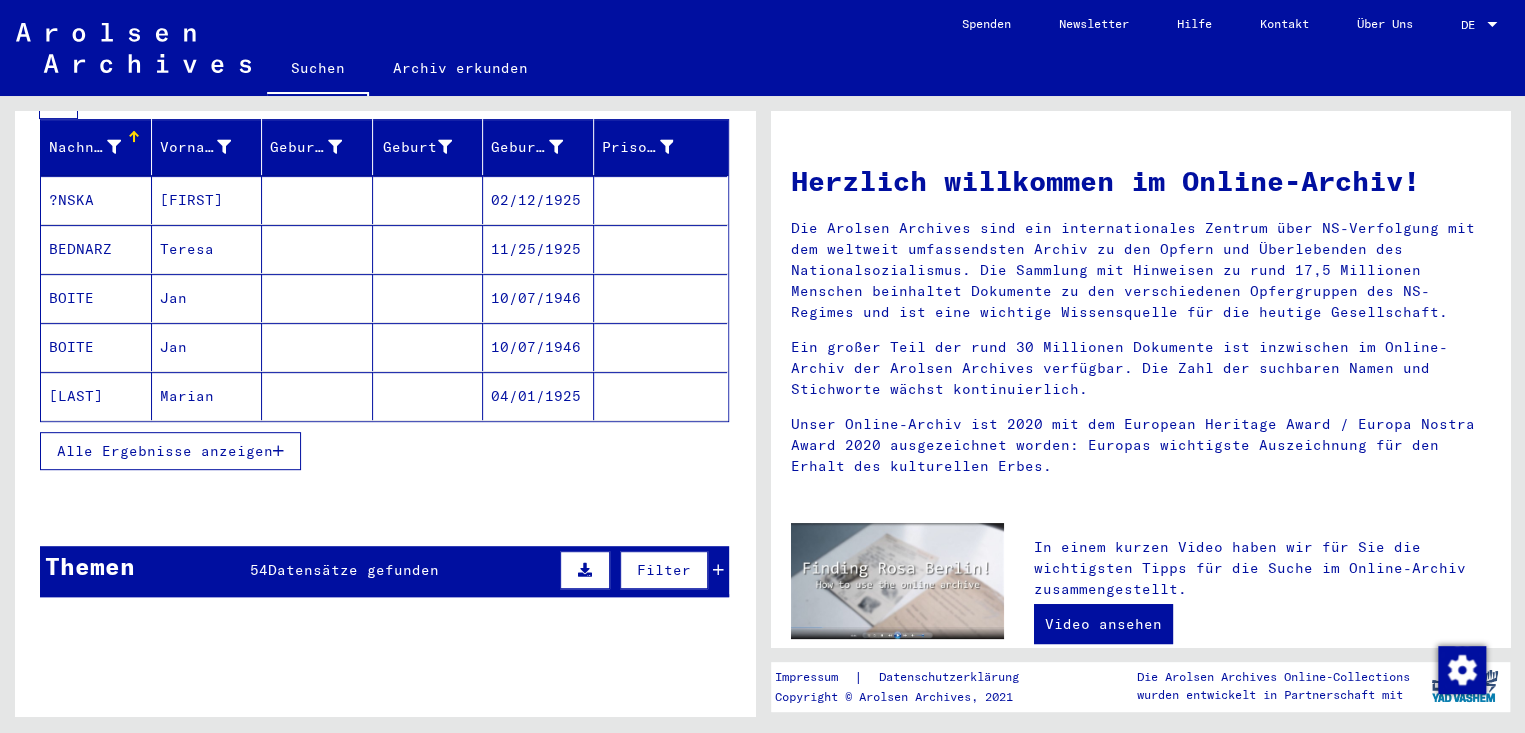 click on "Alle Ergebnisse anzeigen" at bounding box center (165, 451) 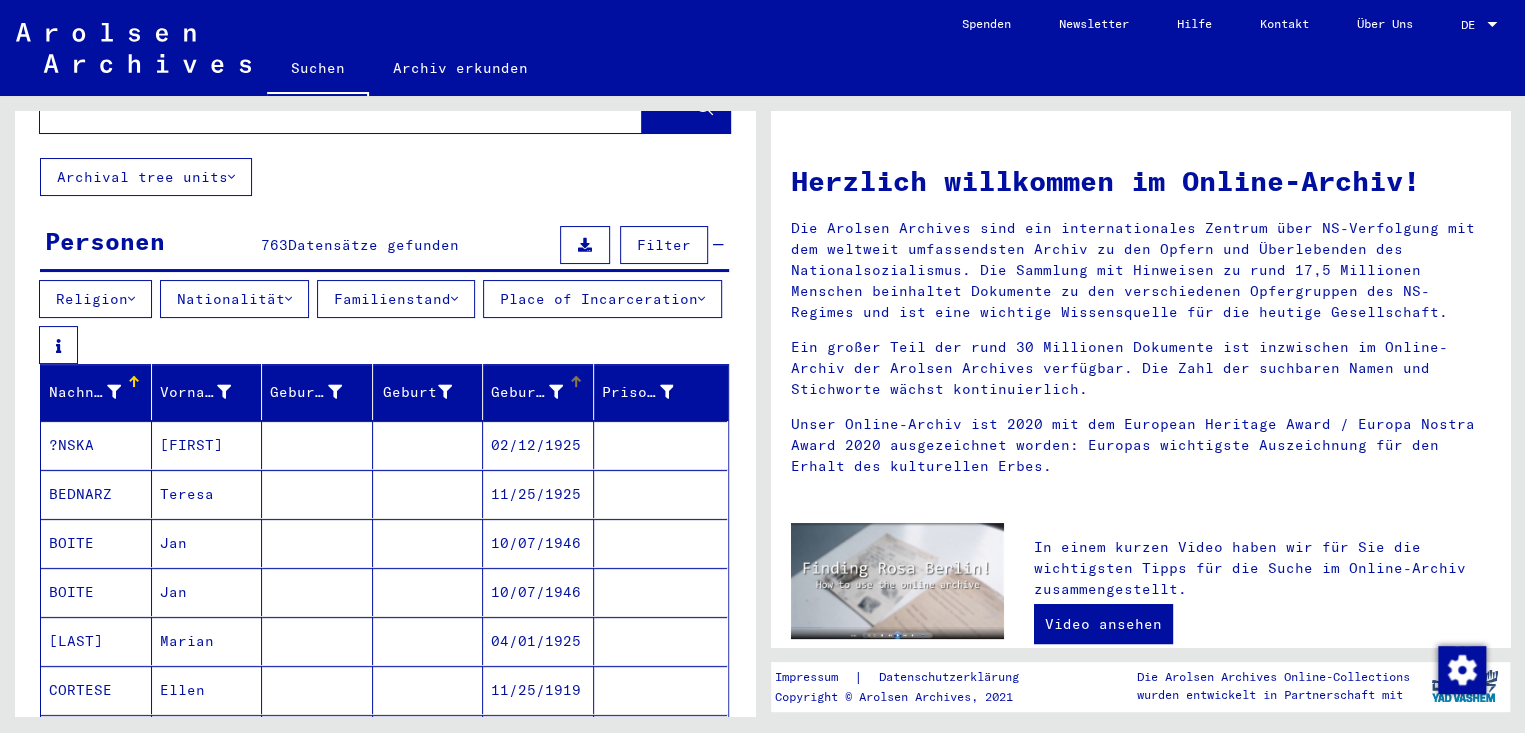 scroll, scrollTop: 0, scrollLeft: 0, axis: both 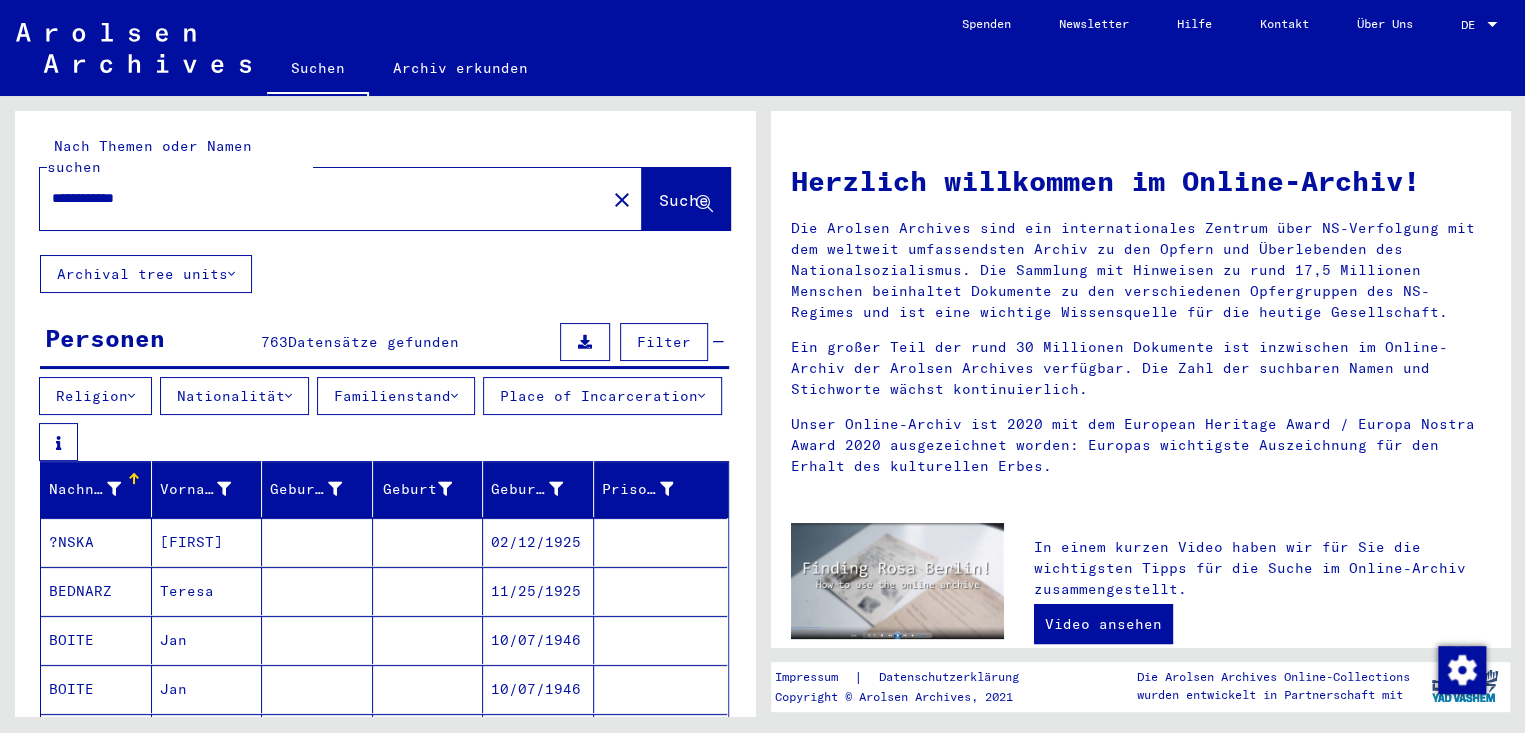 drag, startPoint x: 207, startPoint y: 182, endPoint x: 61, endPoint y: 171, distance: 146.4138 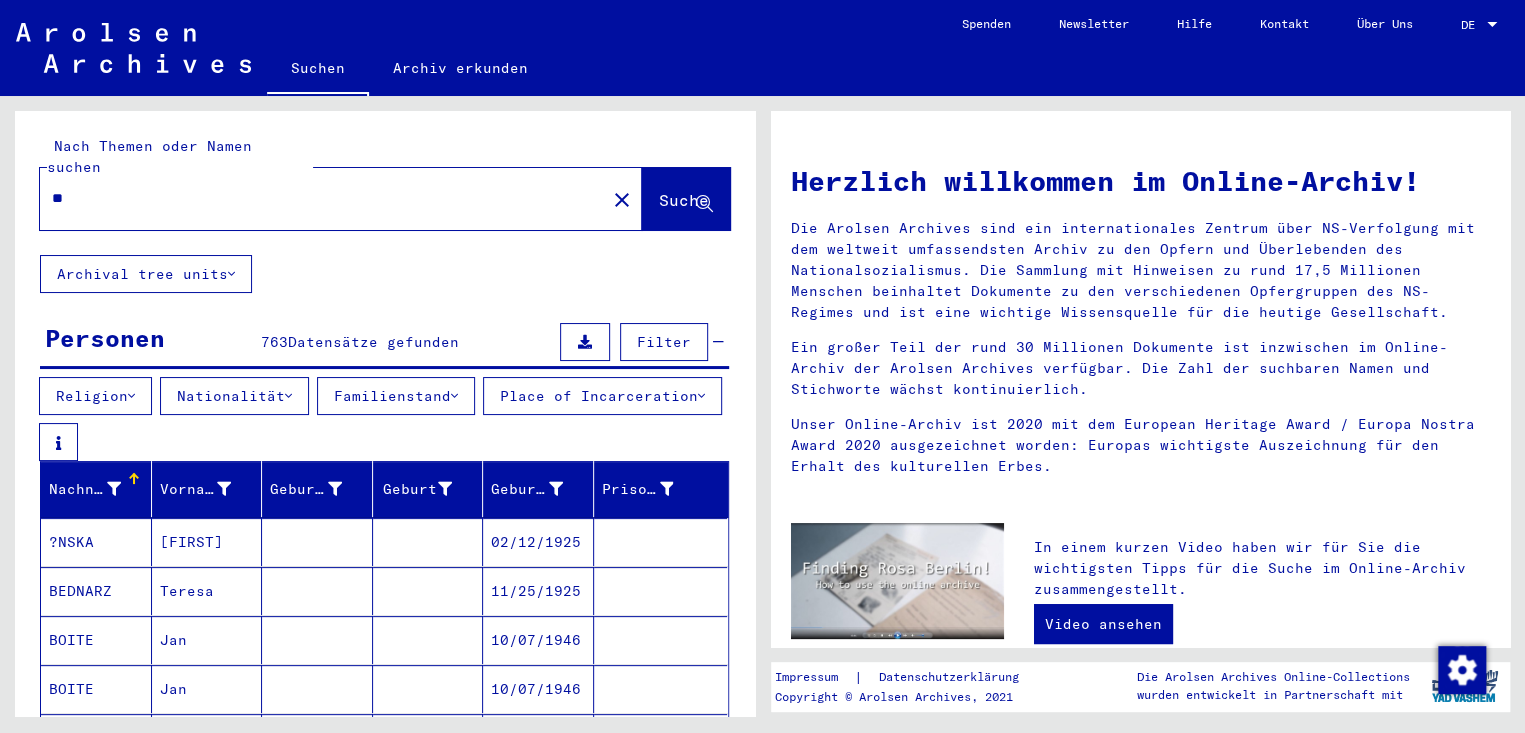 type on "*" 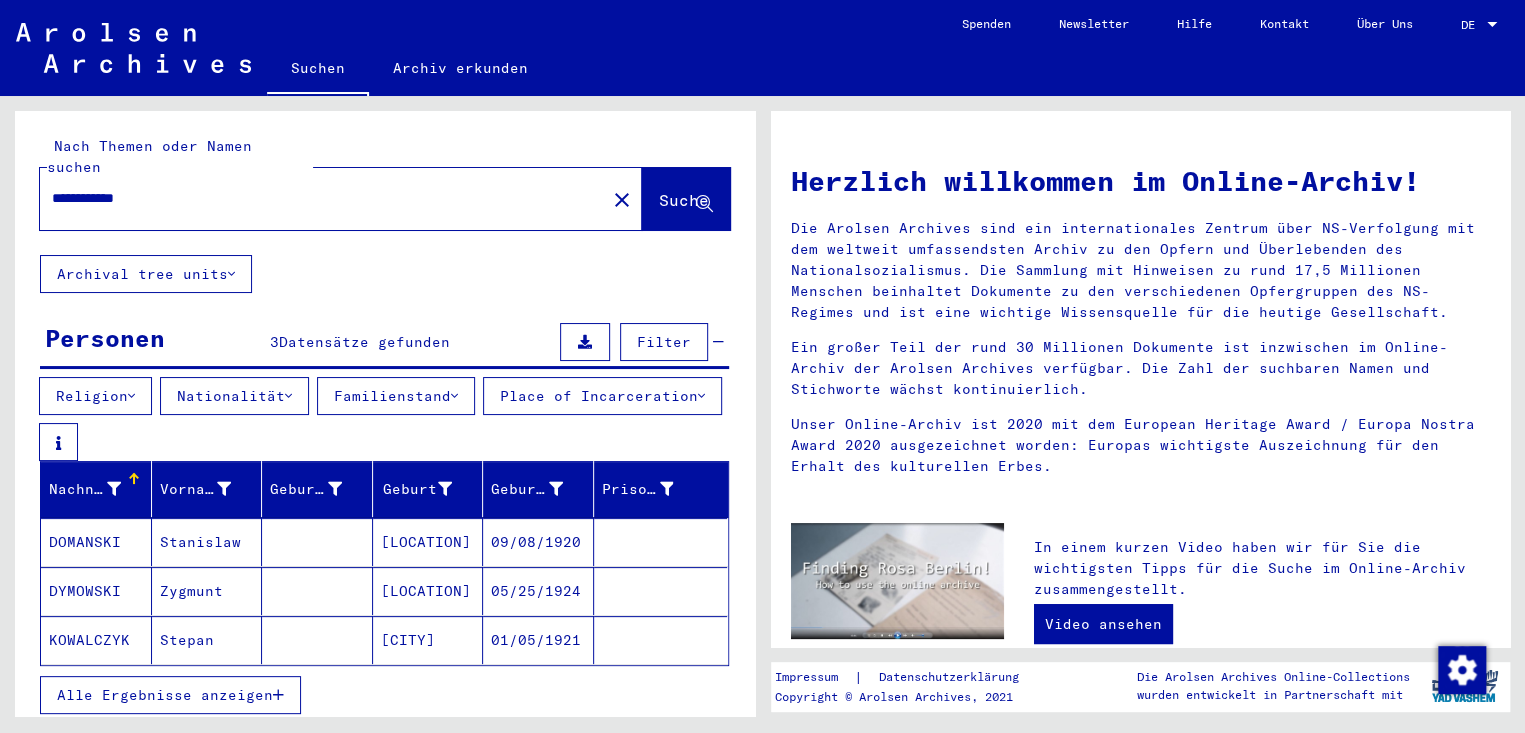 click on "Alle Ergebnisse anzeigen" at bounding box center [170, 695] 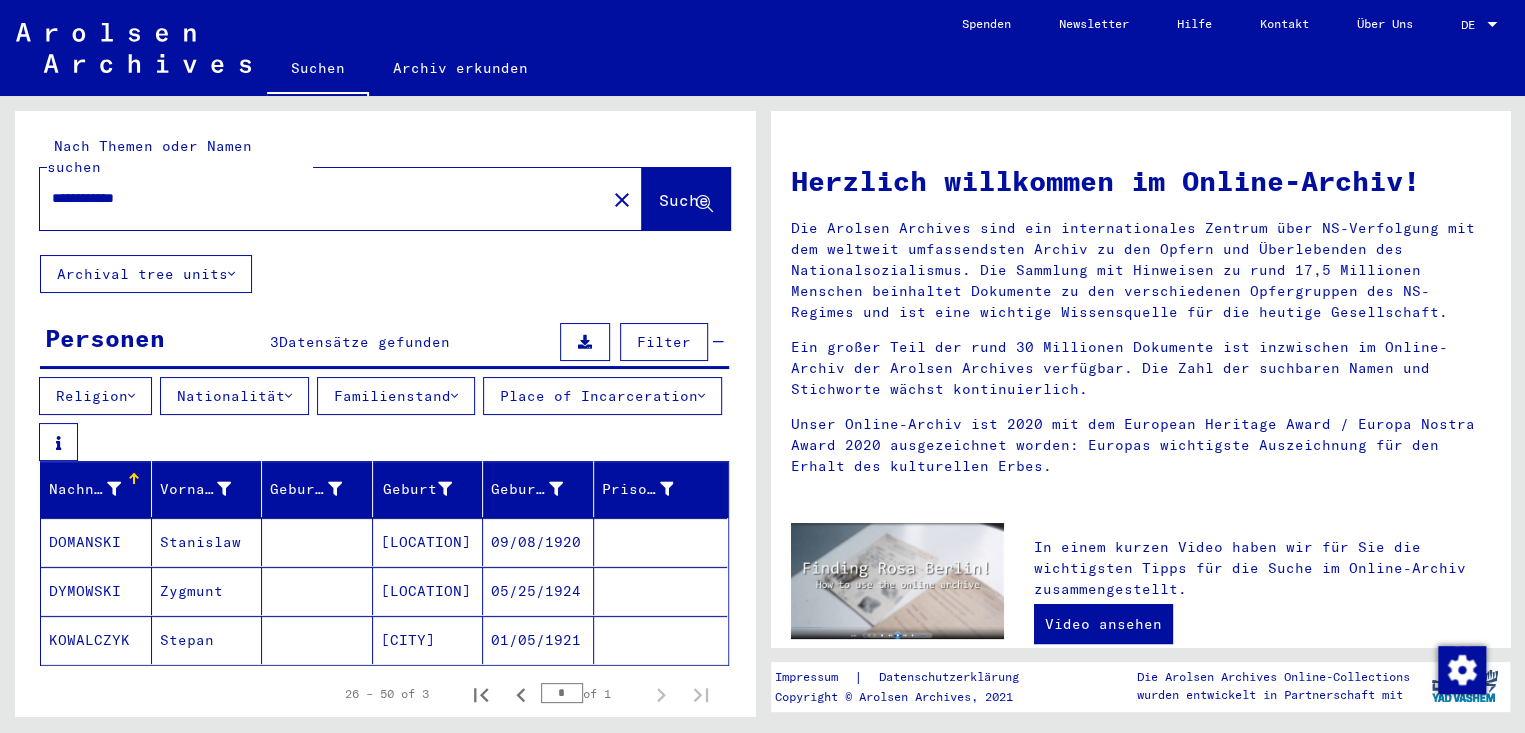 click on "DOMANSKI" at bounding box center [96, 591] 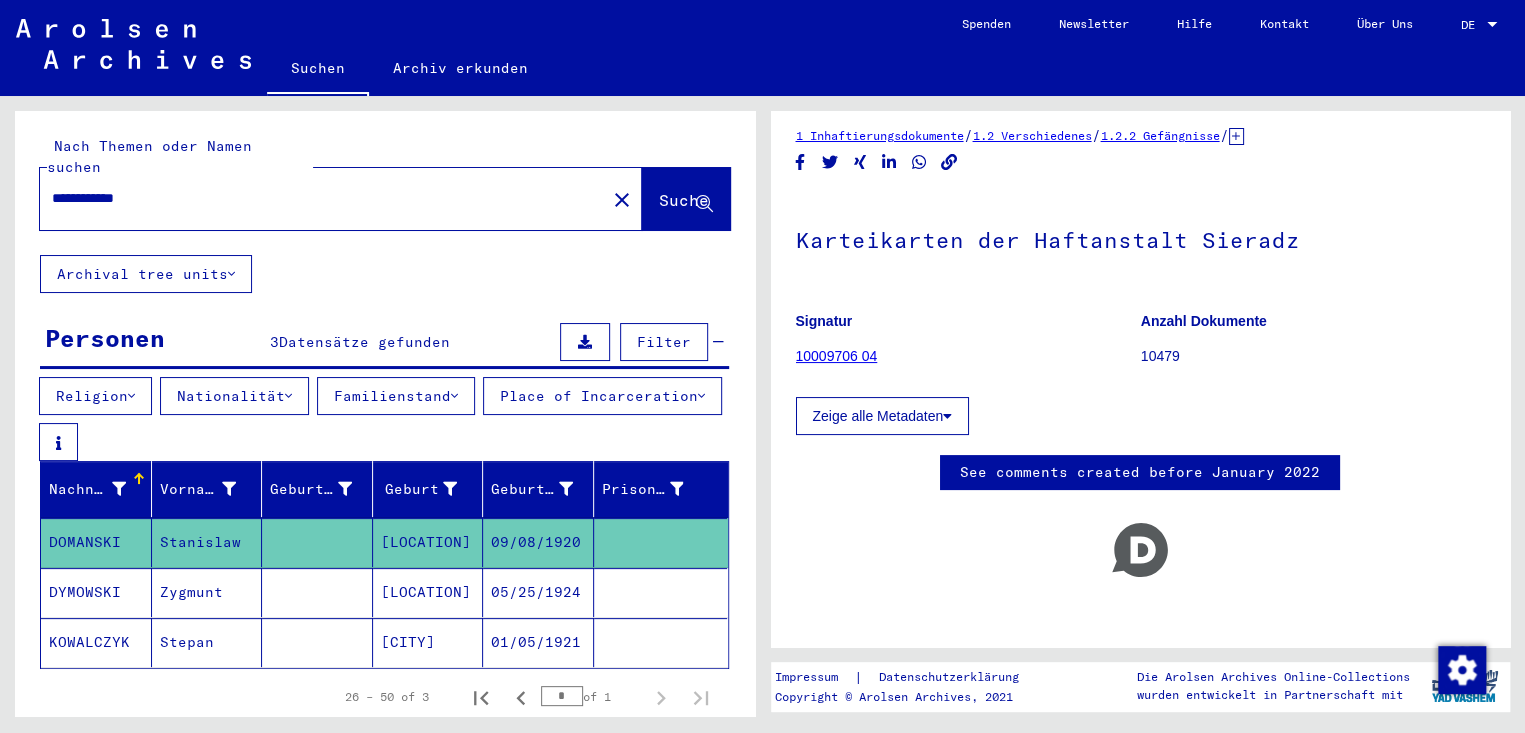 scroll, scrollTop: 0, scrollLeft: 0, axis: both 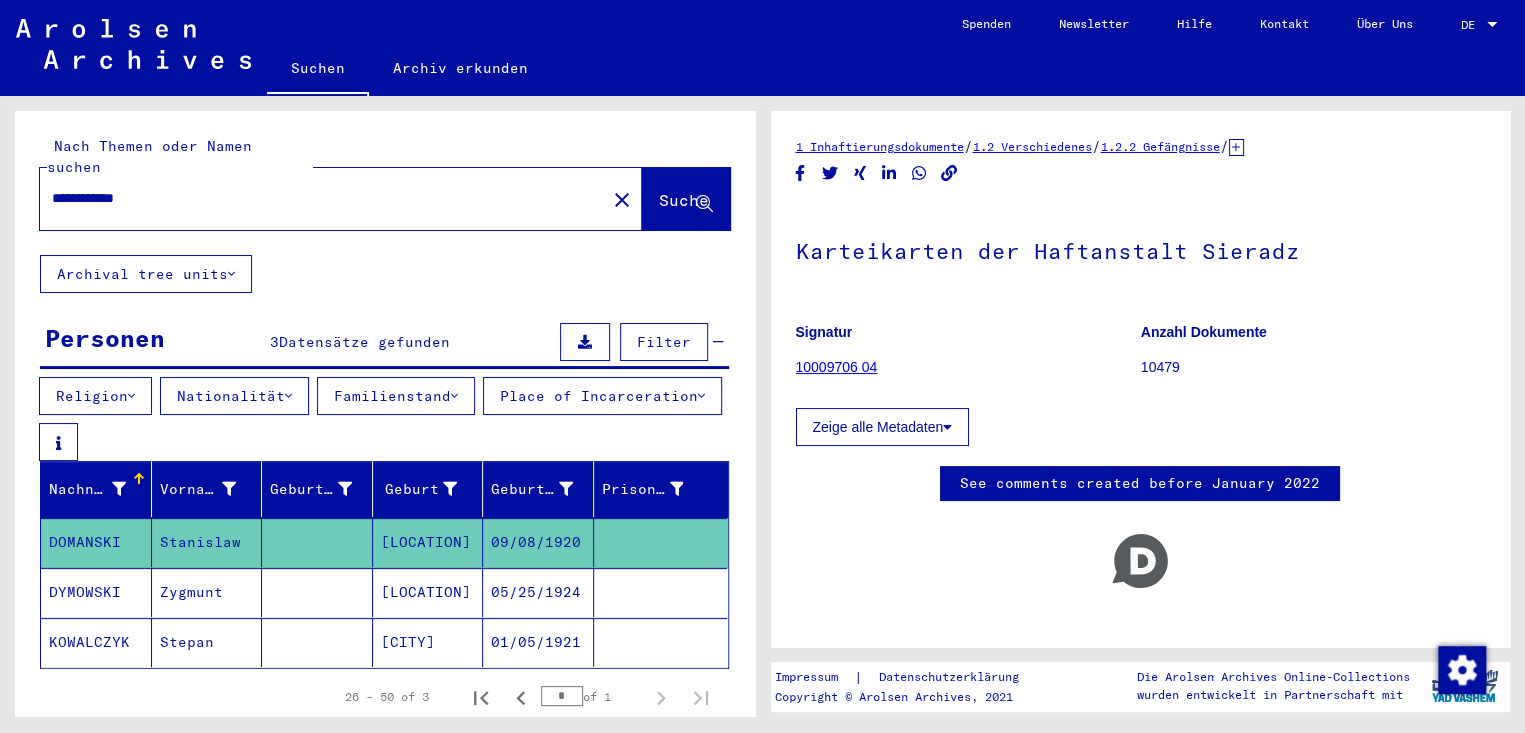 click on "[LOCATION]" at bounding box center (428, 642) 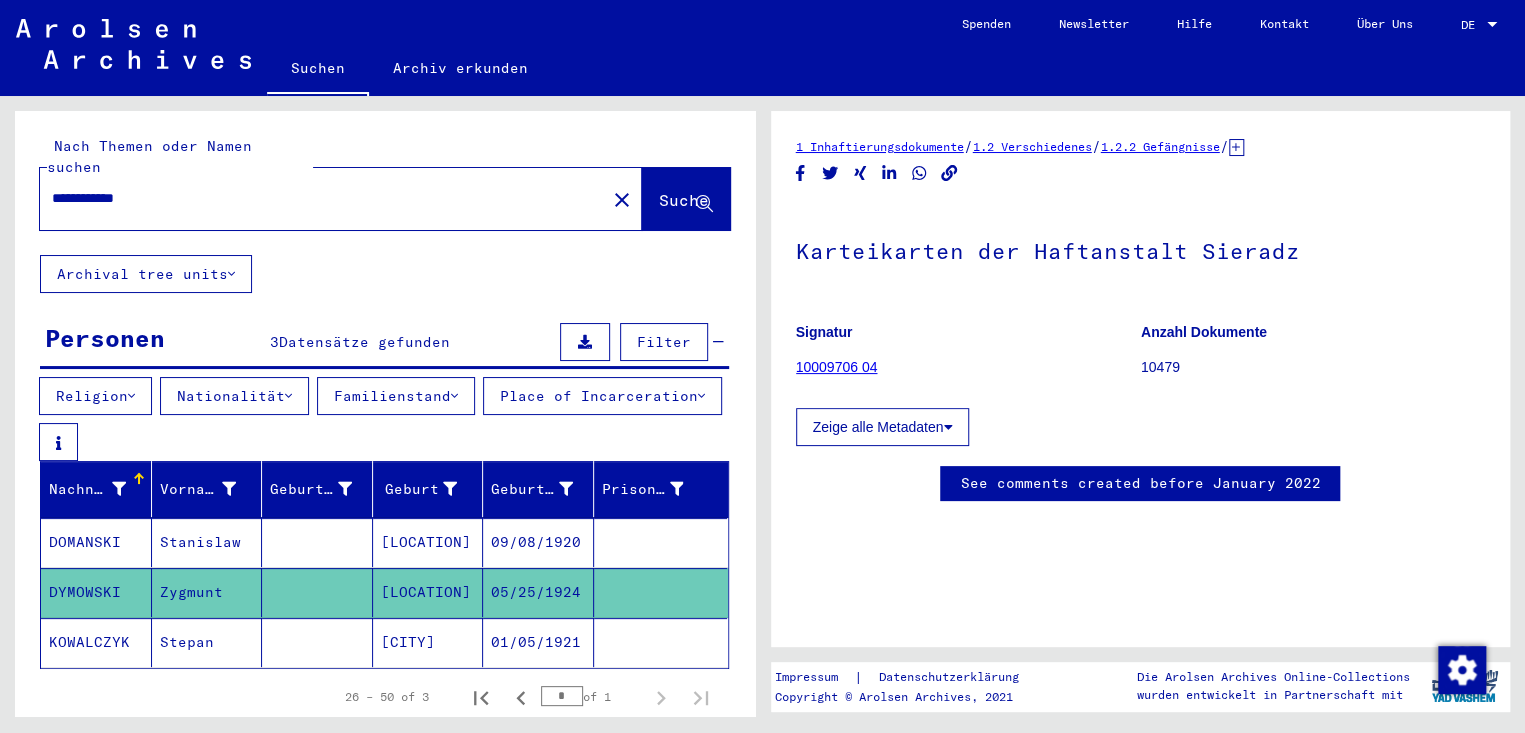 scroll, scrollTop: 0, scrollLeft: 0, axis: both 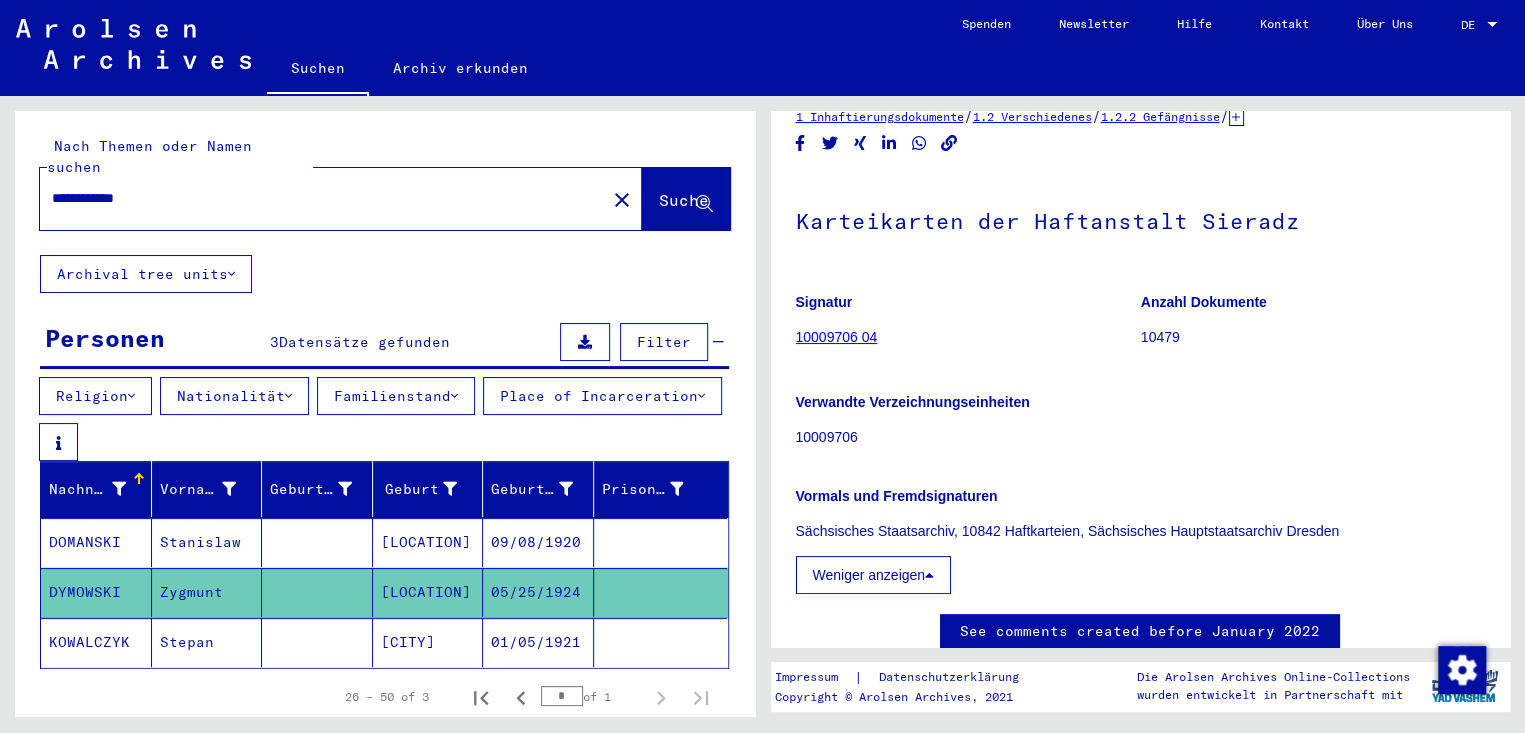 click on "DYMOWSKI" 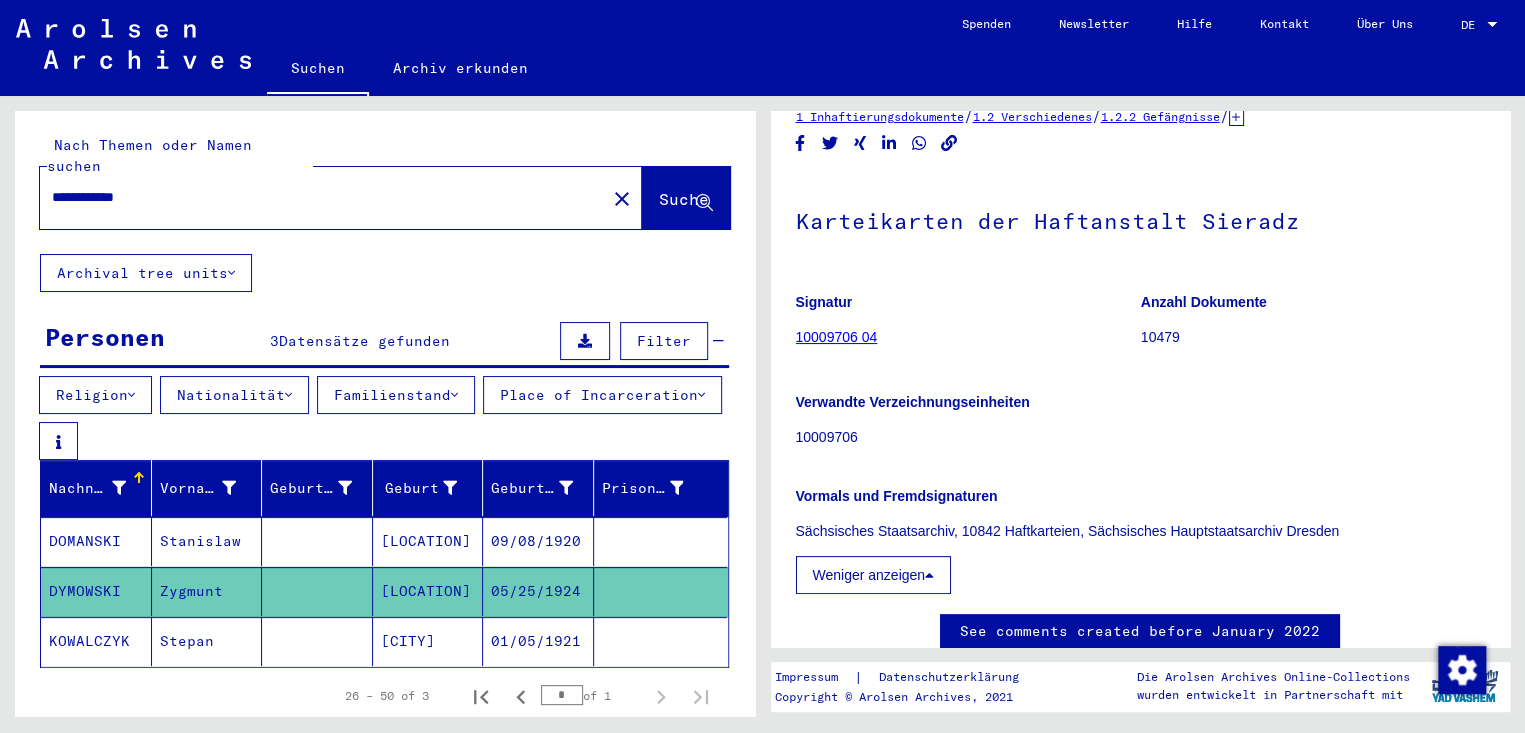 scroll, scrollTop: 0, scrollLeft: 0, axis: both 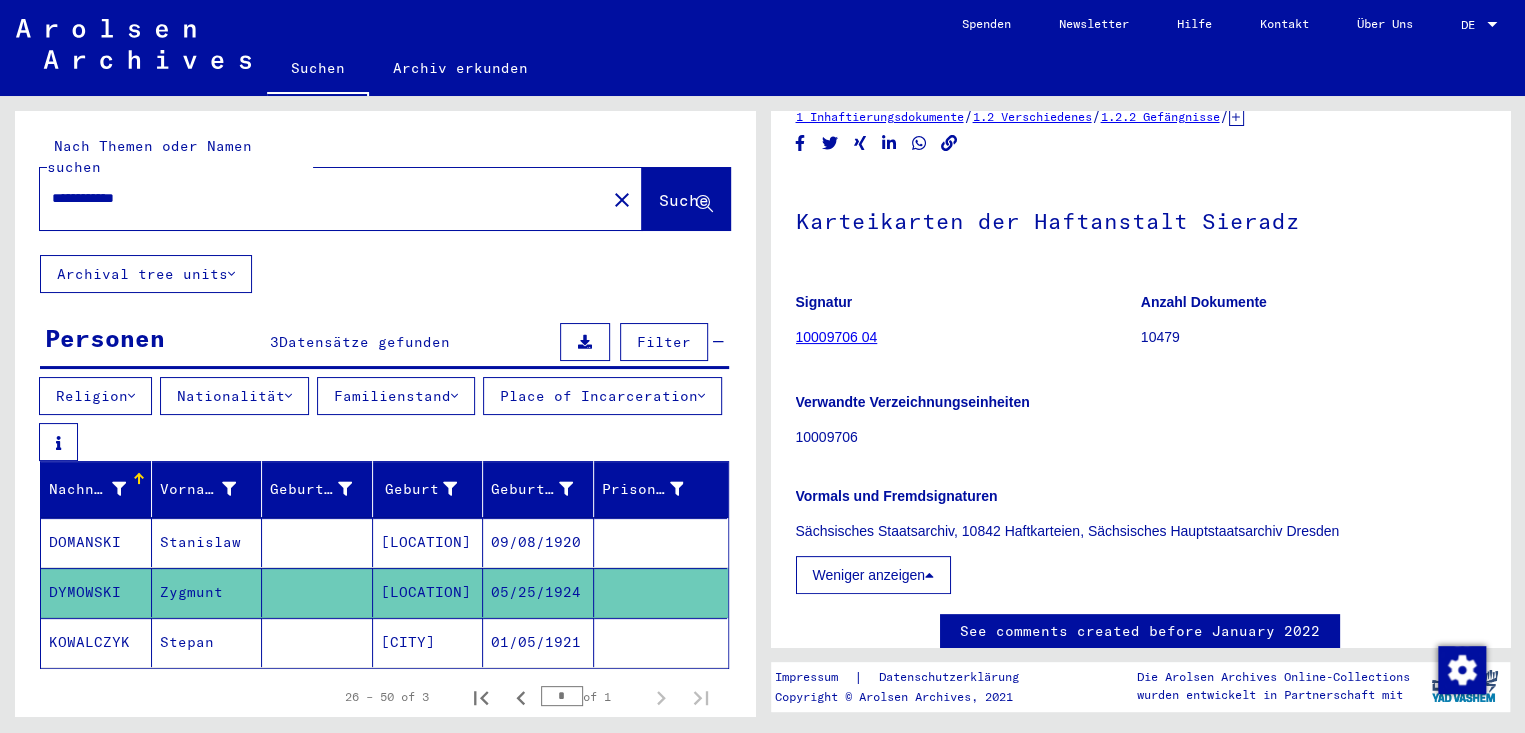 drag, startPoint x: 165, startPoint y: 175, endPoint x: 0, endPoint y: 175, distance: 165 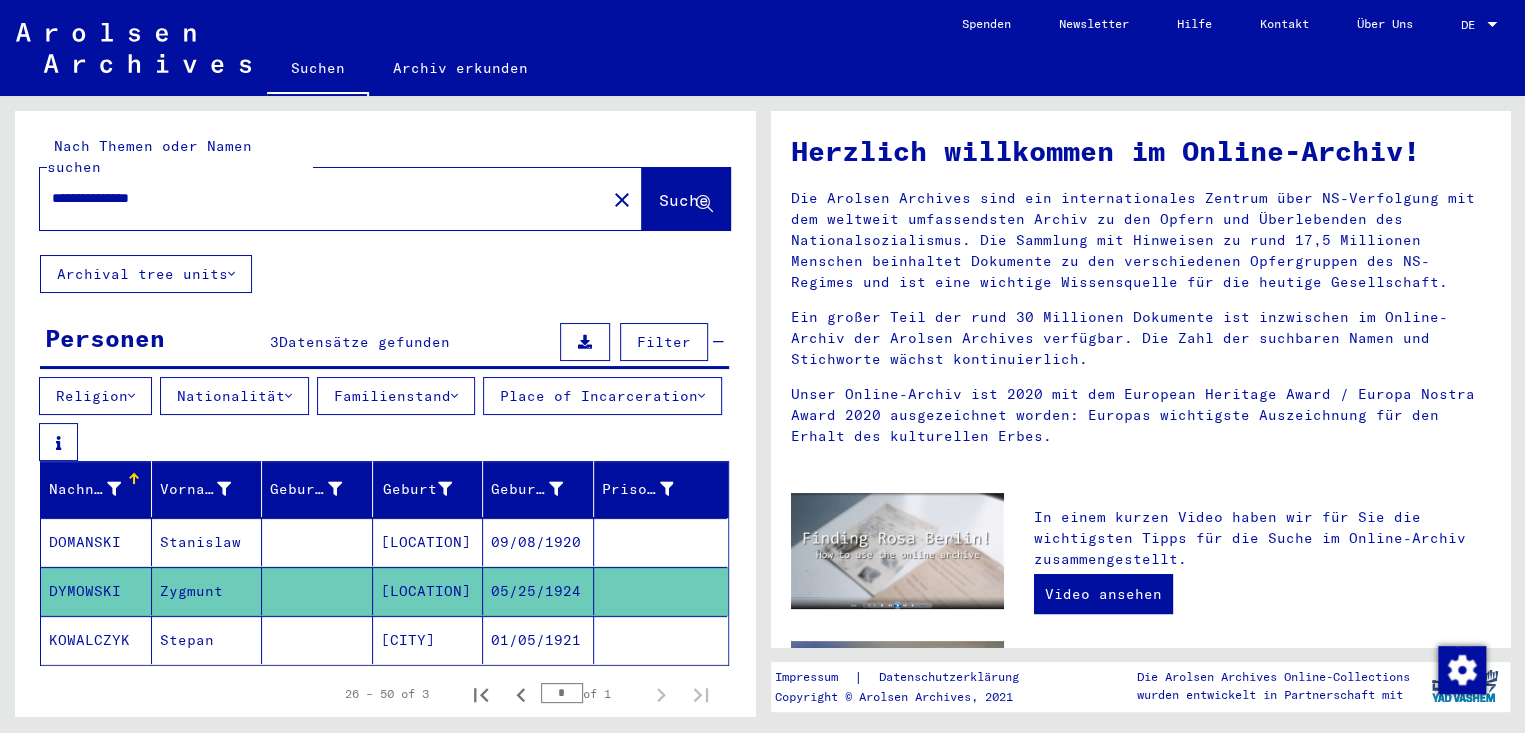 scroll, scrollTop: 0, scrollLeft: 0, axis: both 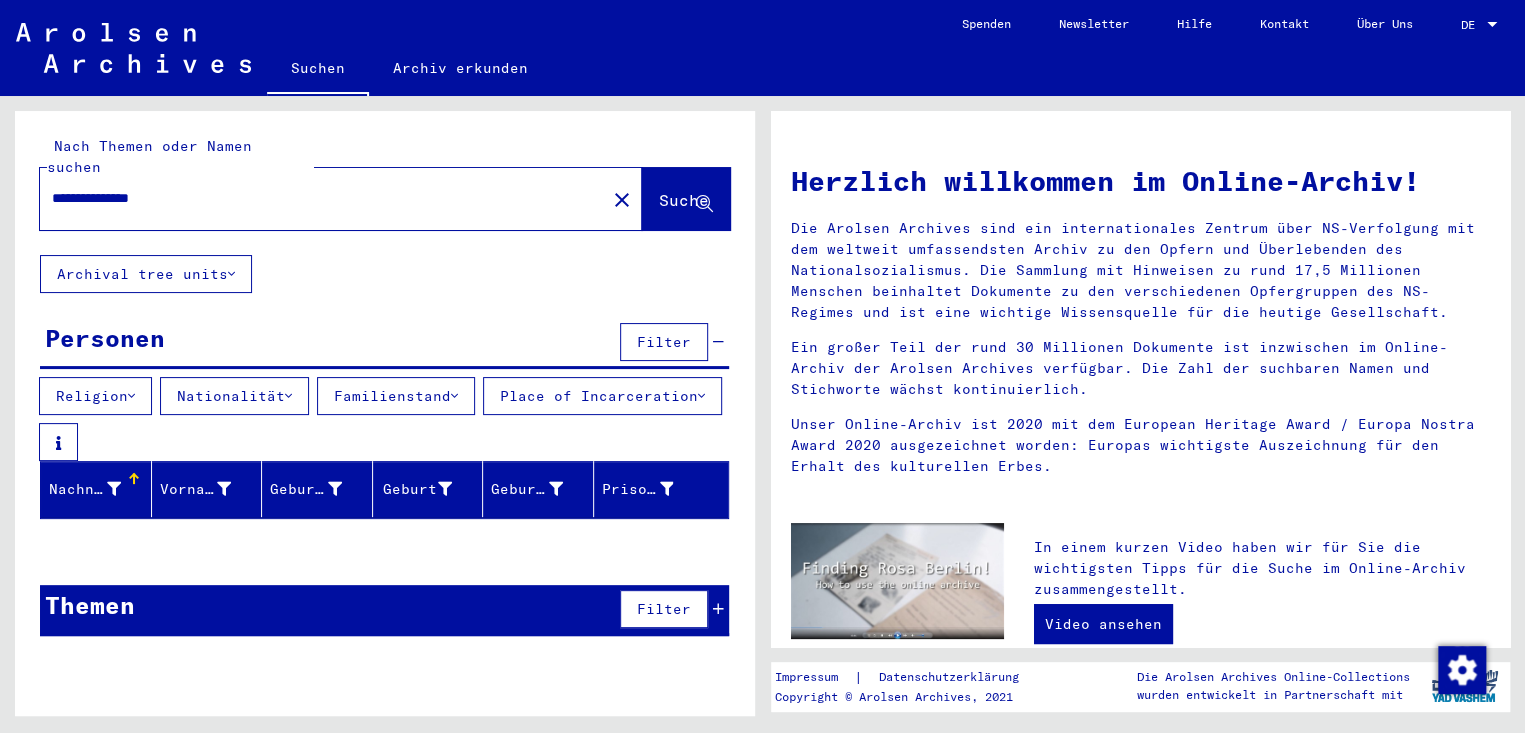 click on "Suche" 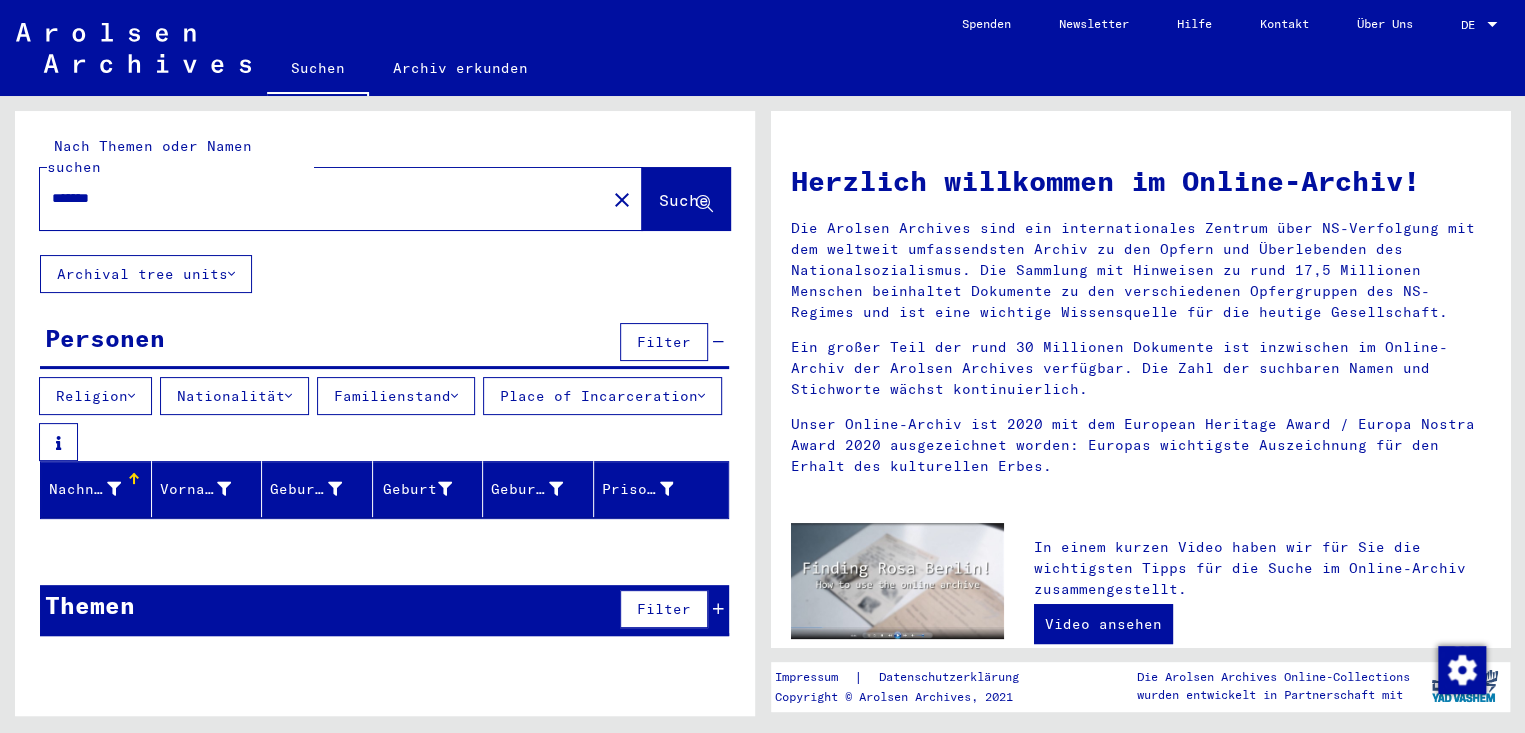 click on "*******" at bounding box center (317, 198) 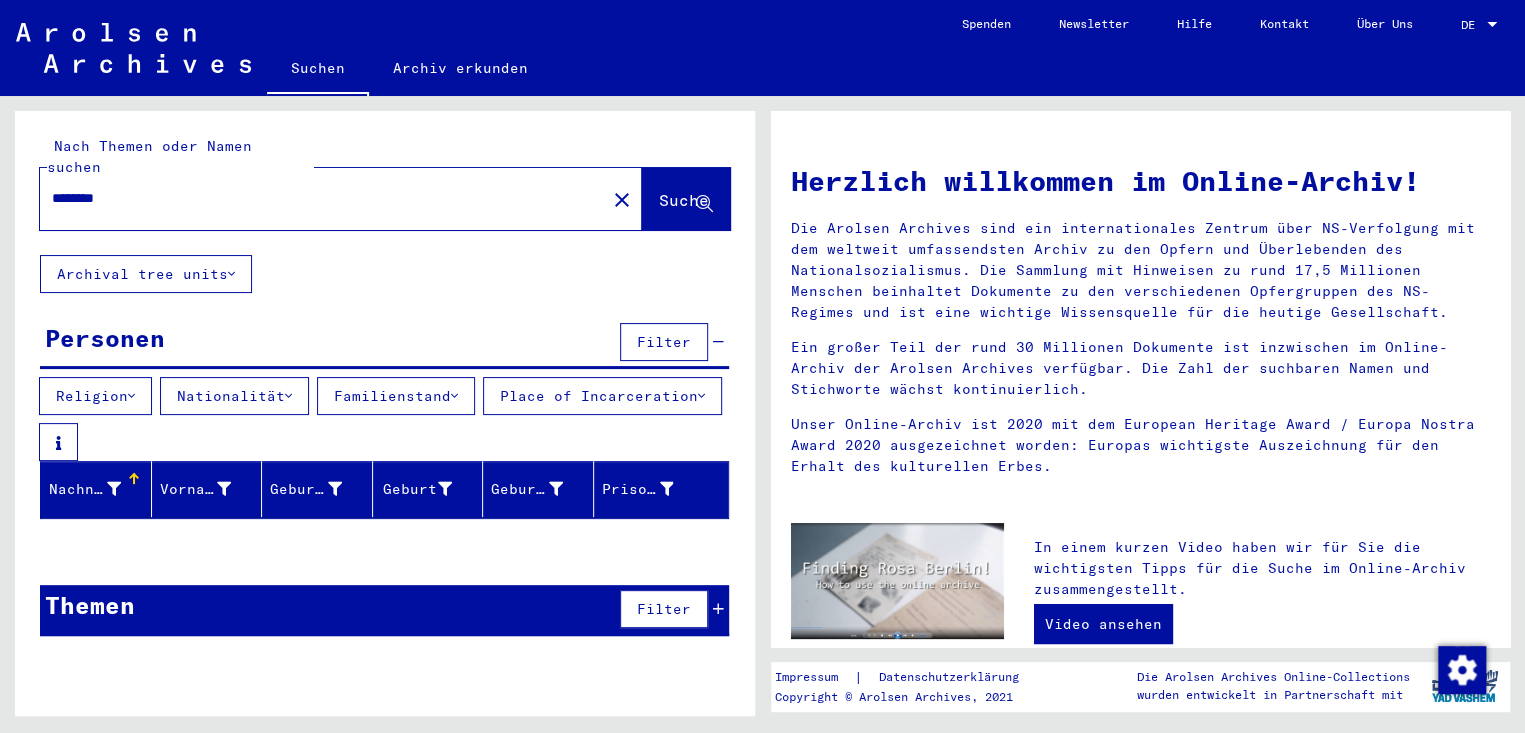 paste on "********" 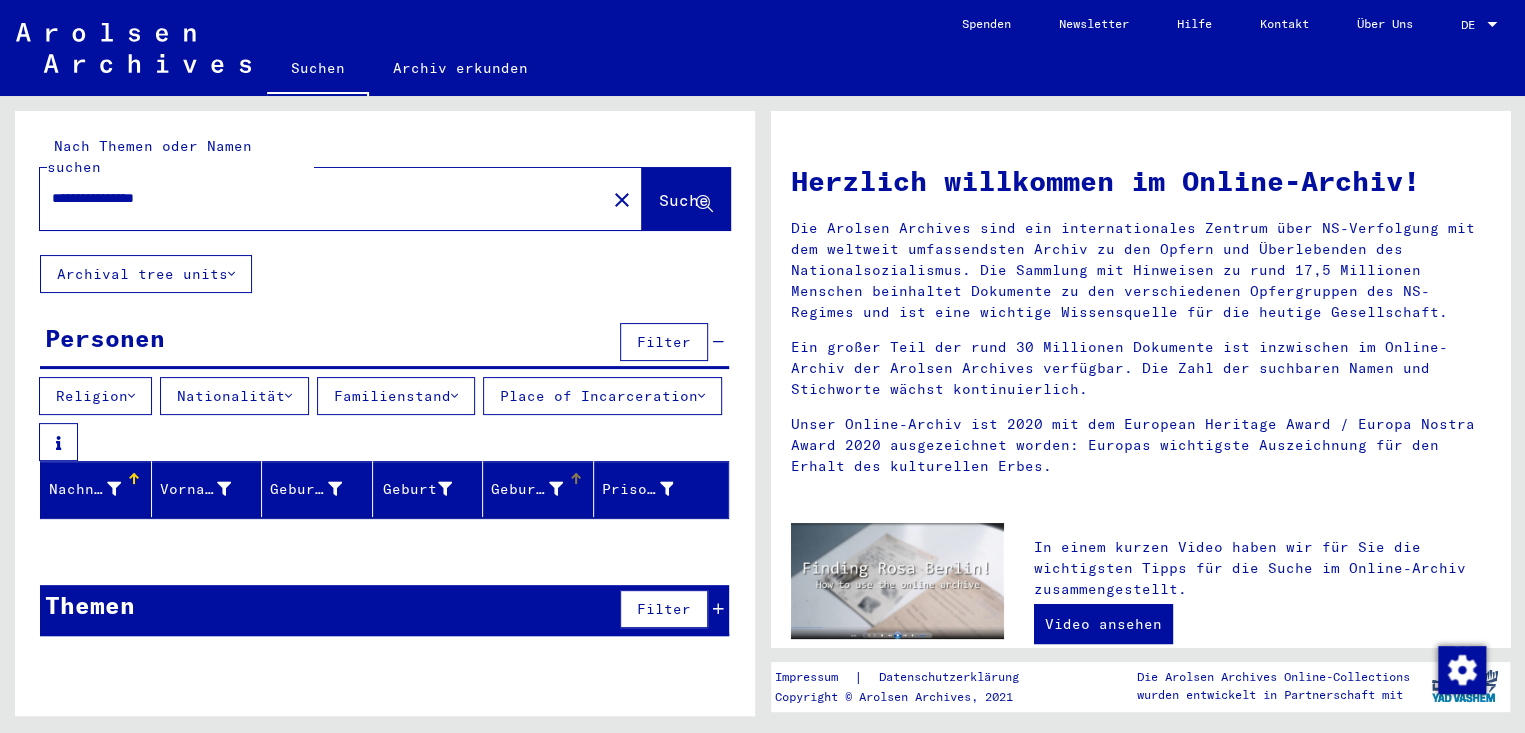 click on "Geburtsdatum" at bounding box center (527, 489) 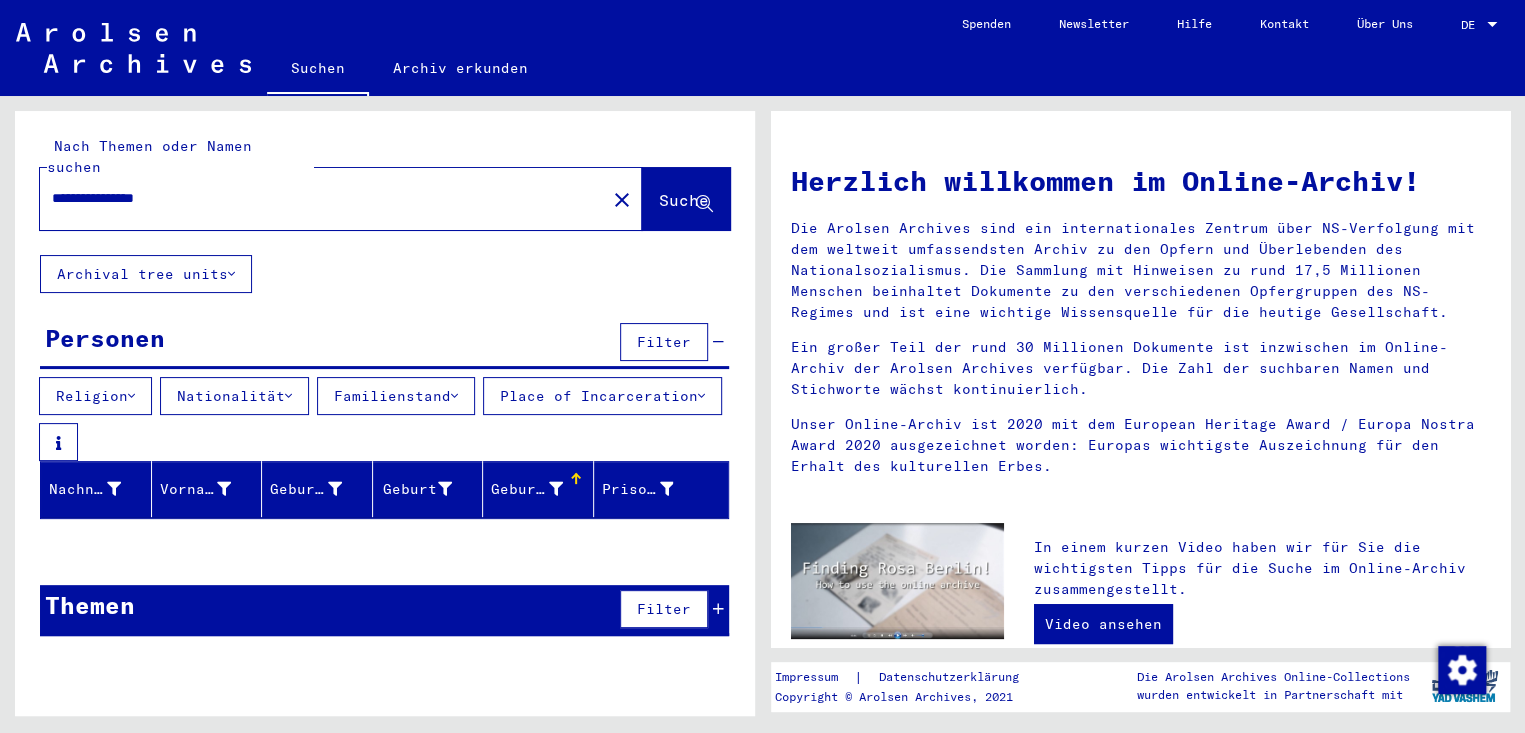 drag, startPoint x: 122, startPoint y: 172, endPoint x: 0, endPoint y: 165, distance: 122.20065 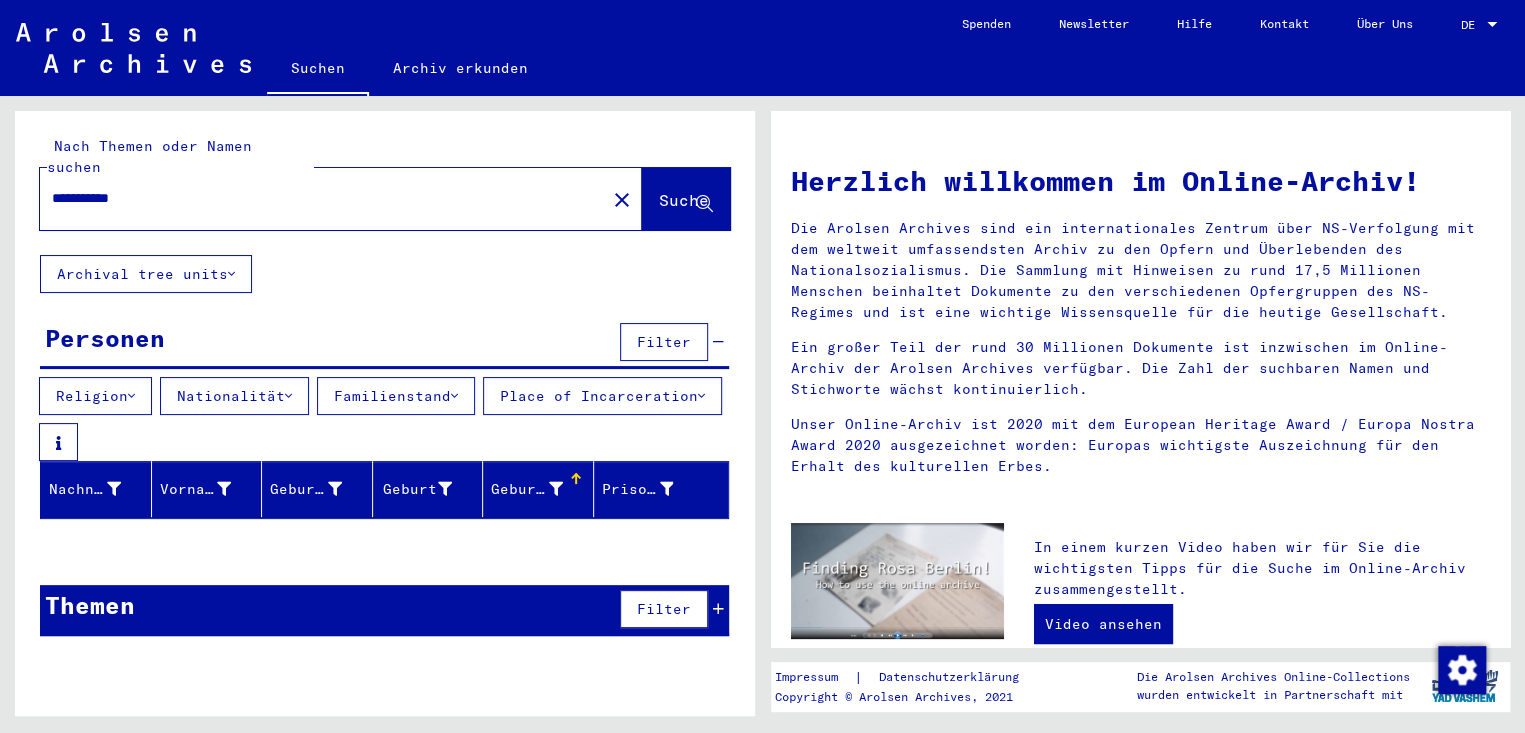 click on "Geburtsdatum" at bounding box center [527, 489] 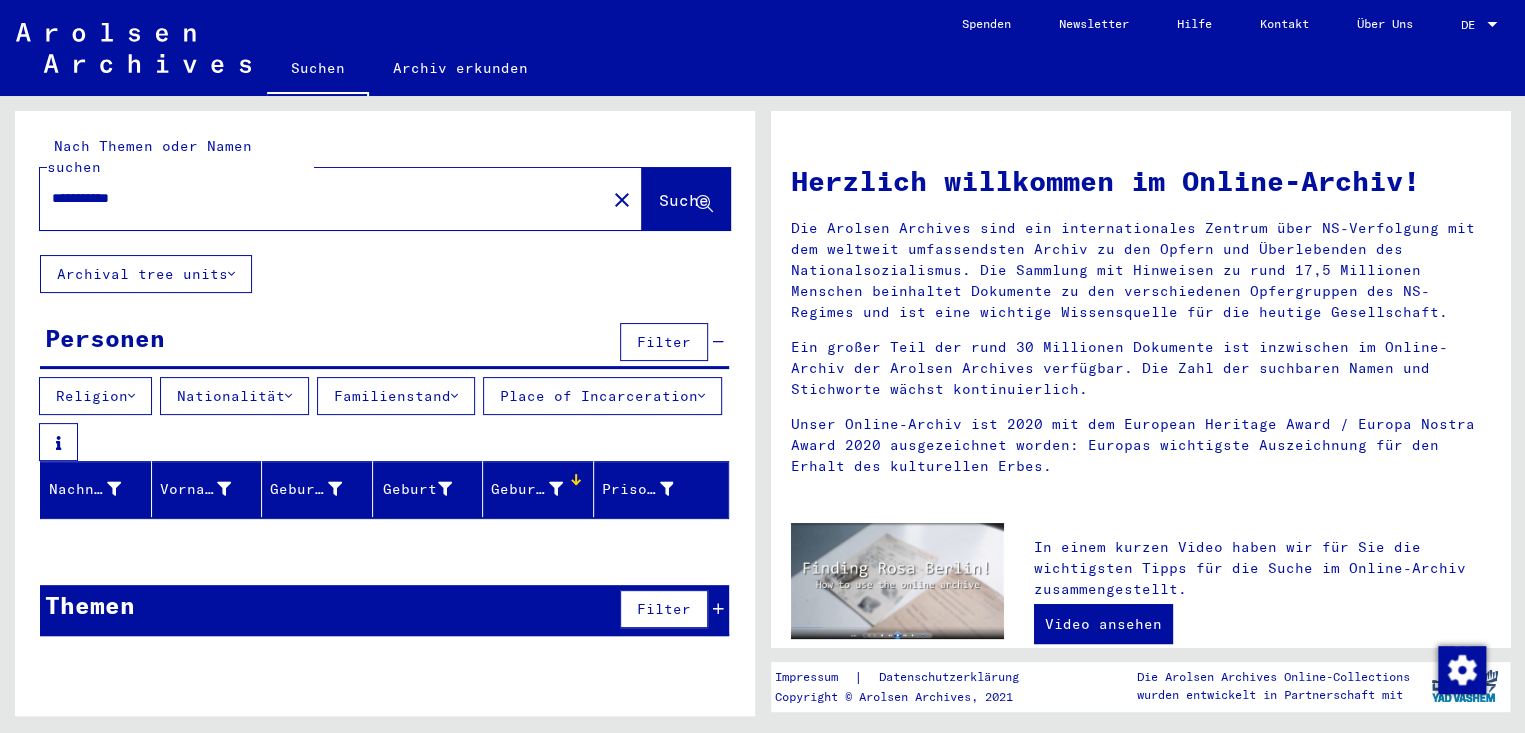click on "Filter" at bounding box center (664, 609) 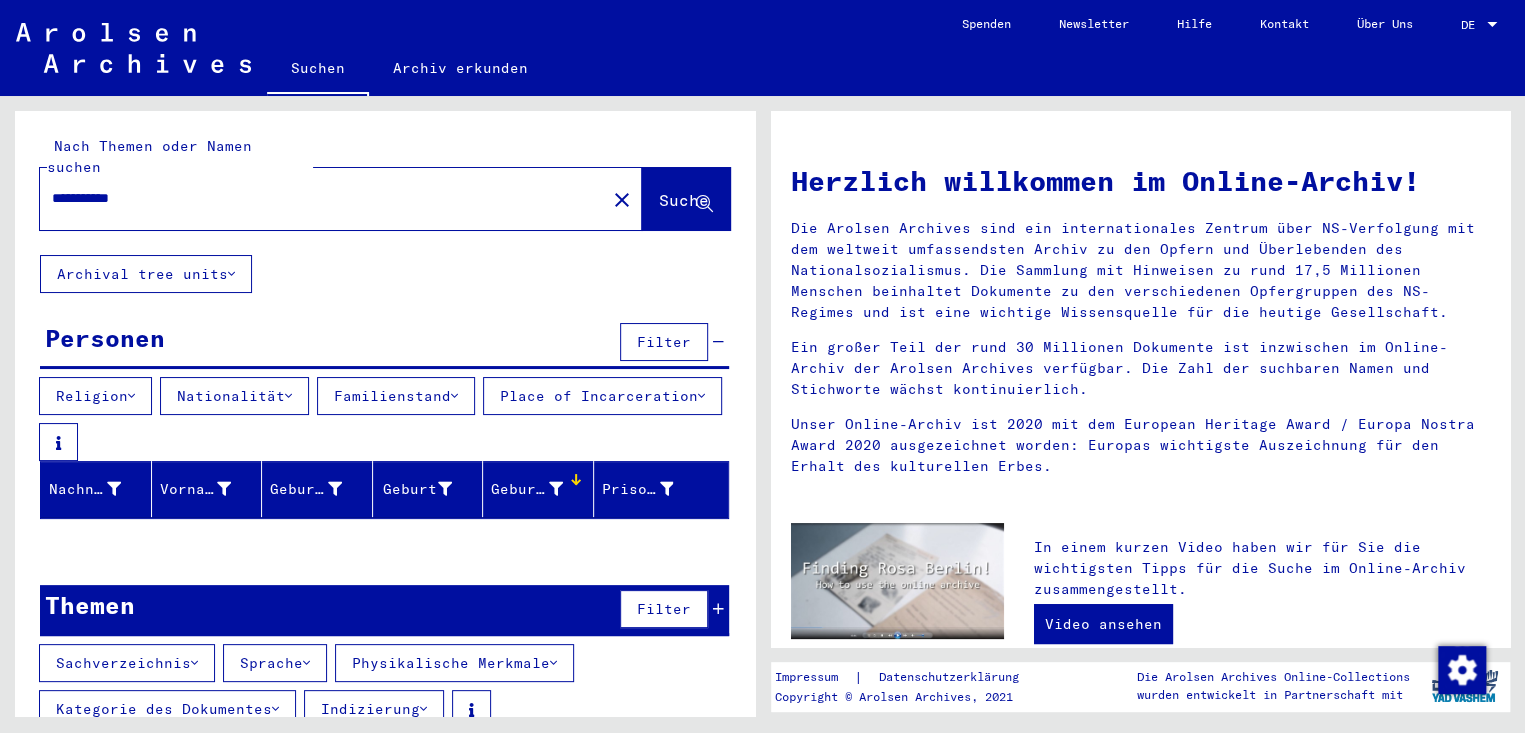 scroll, scrollTop: 23, scrollLeft: 0, axis: vertical 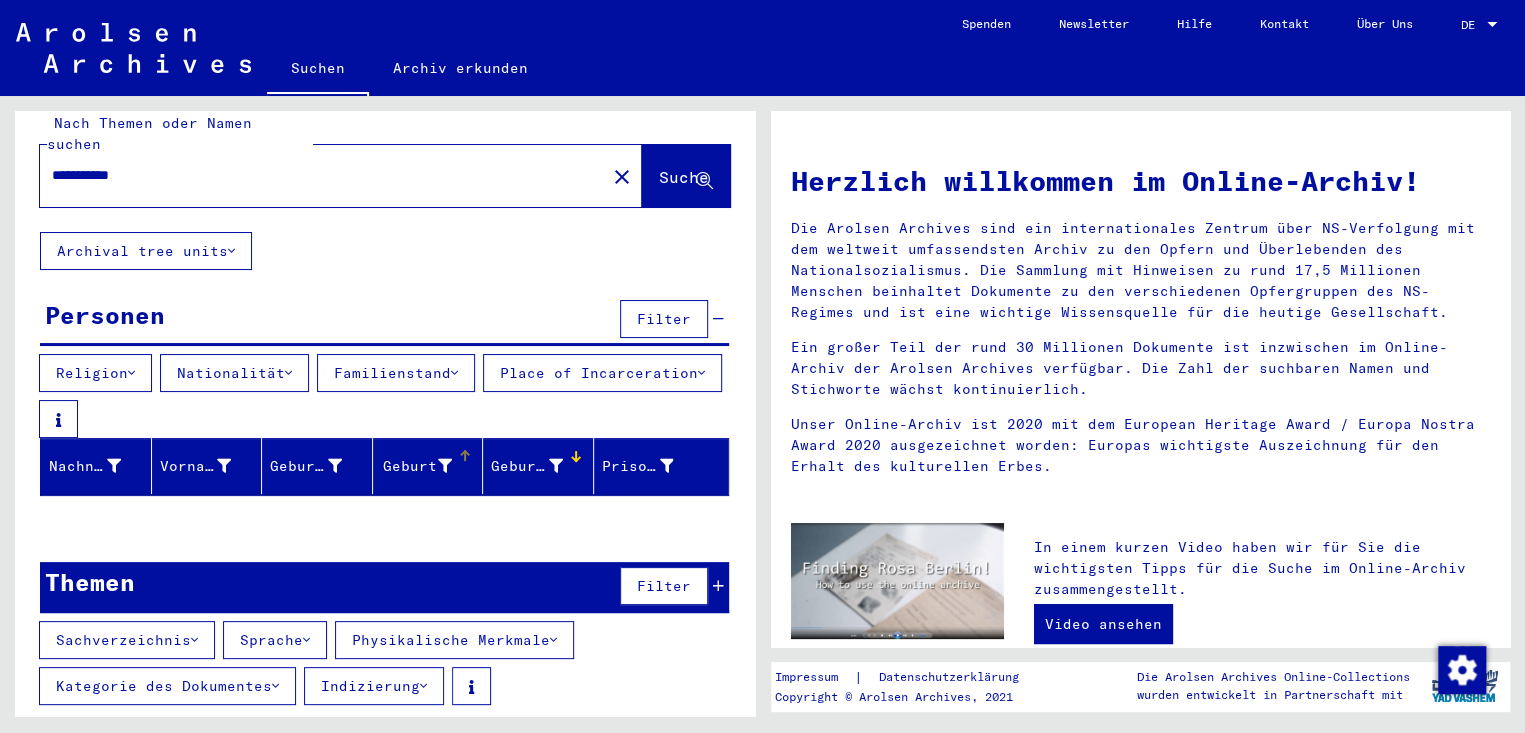 click on "Geburt‏" at bounding box center (417, 466) 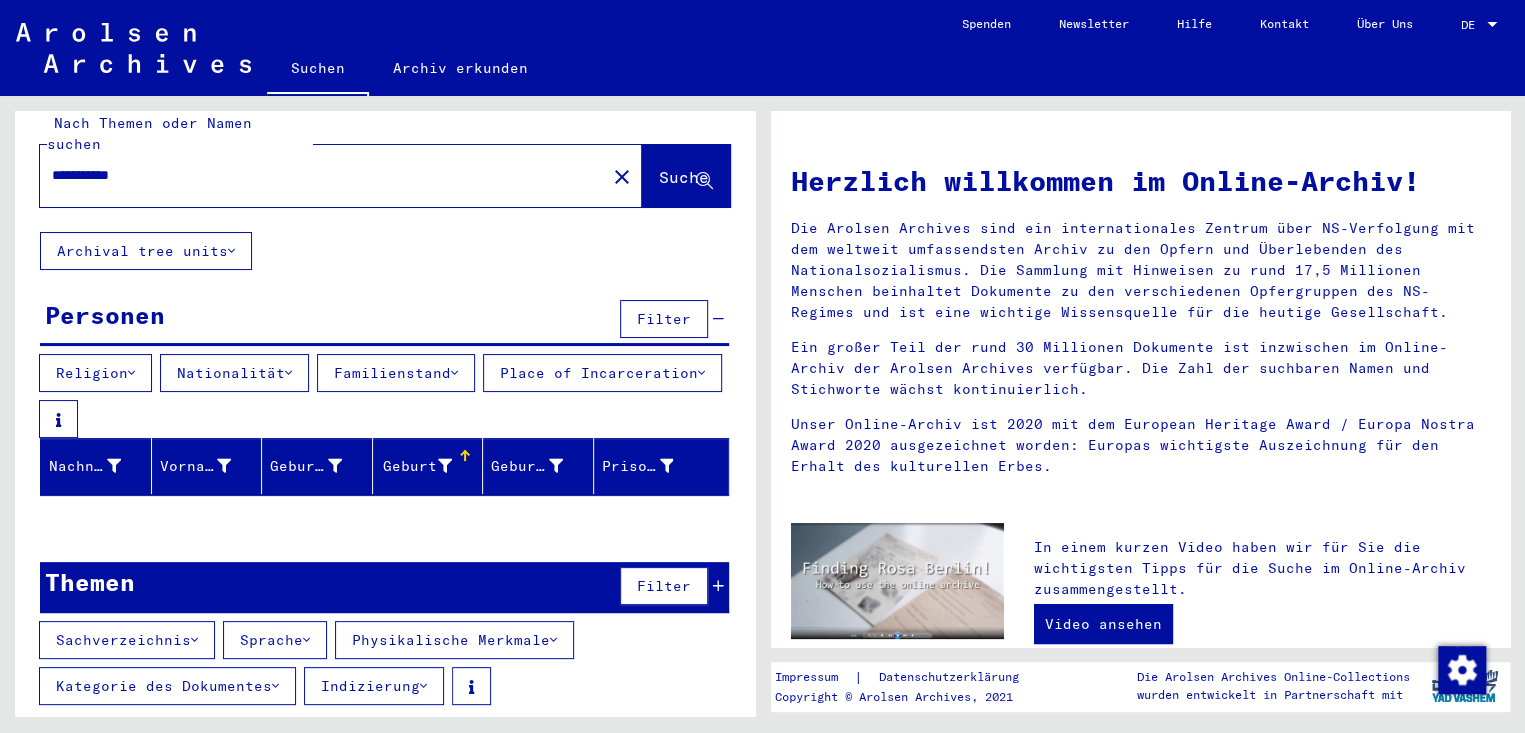 click on "Filter" at bounding box center (664, 586) 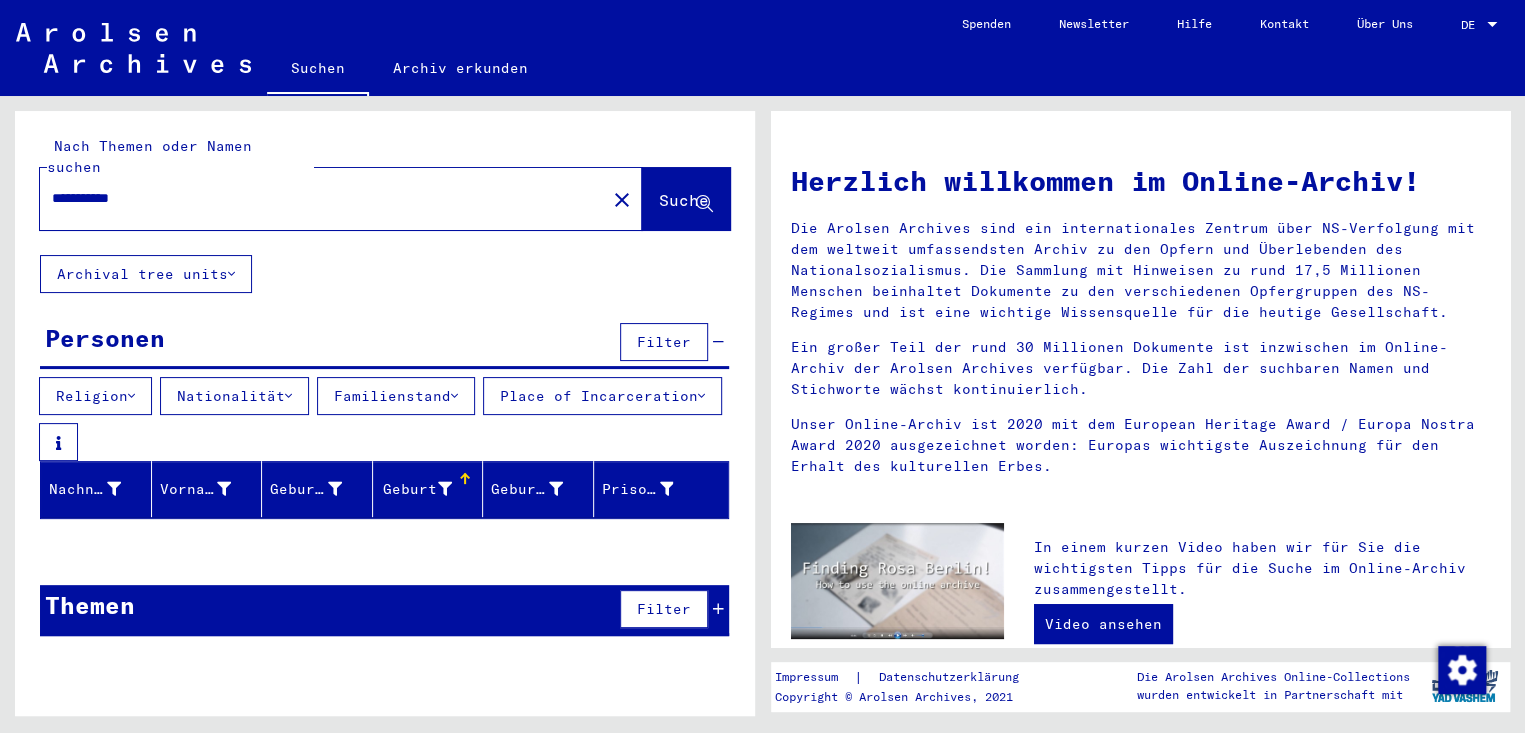 scroll, scrollTop: 0, scrollLeft: 0, axis: both 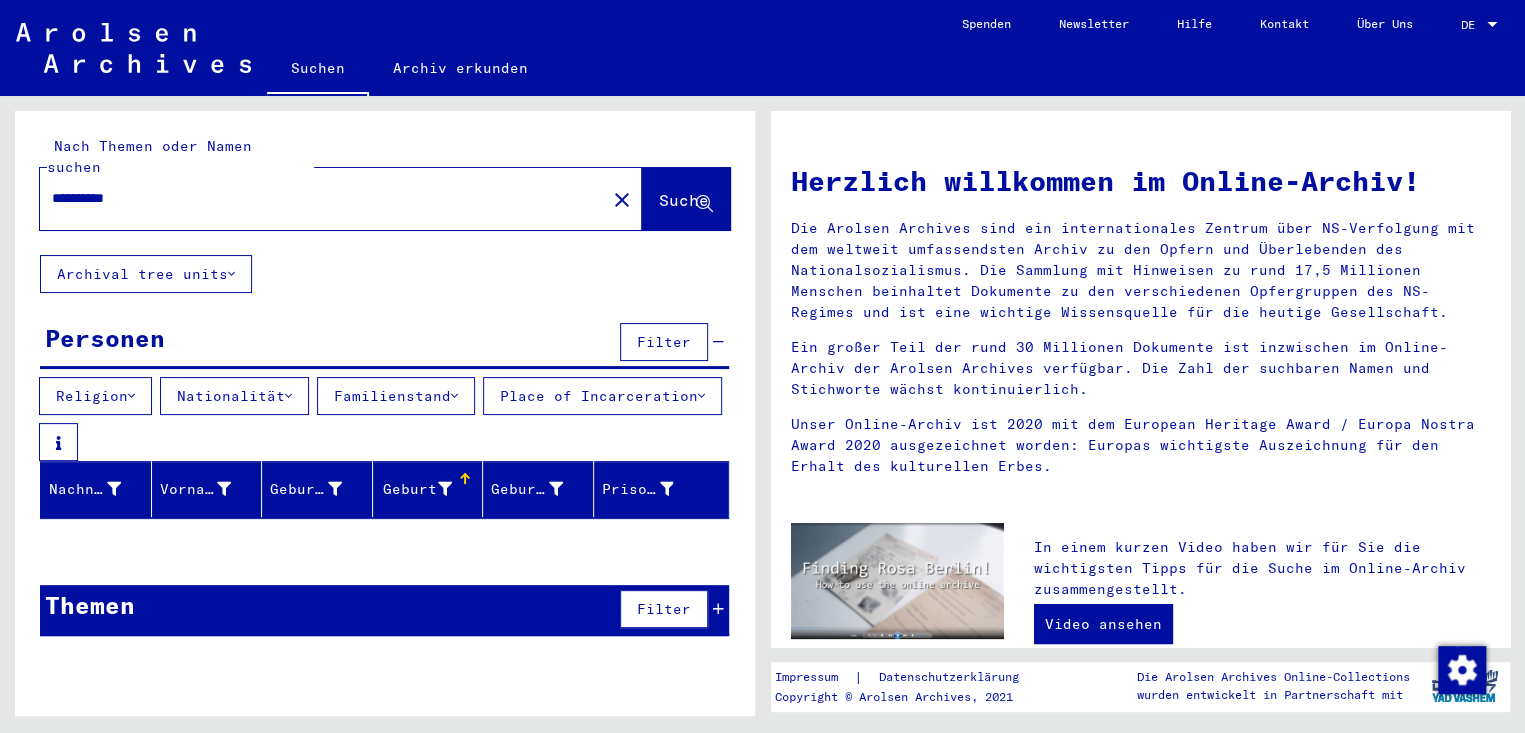 type on "**********" 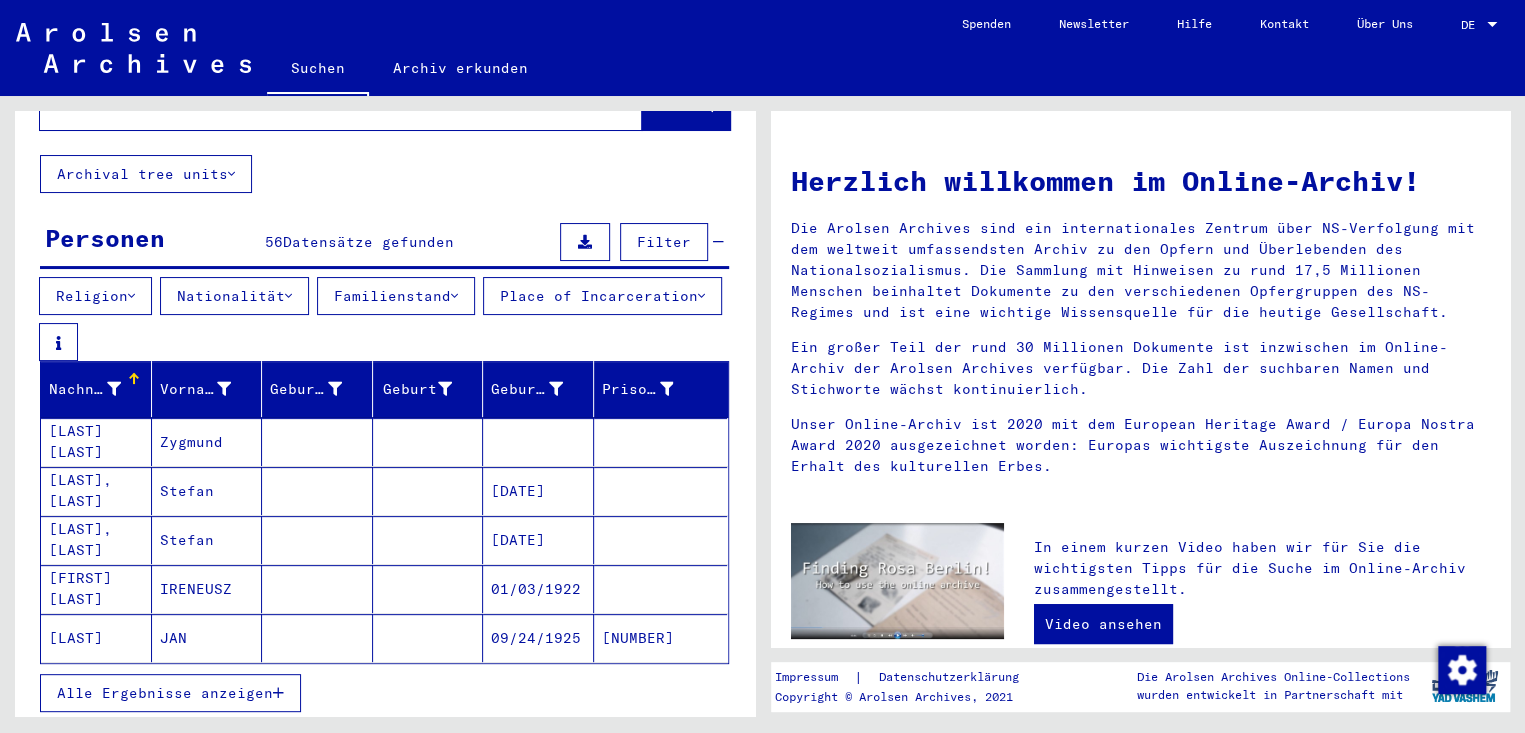 scroll, scrollTop: 200, scrollLeft: 0, axis: vertical 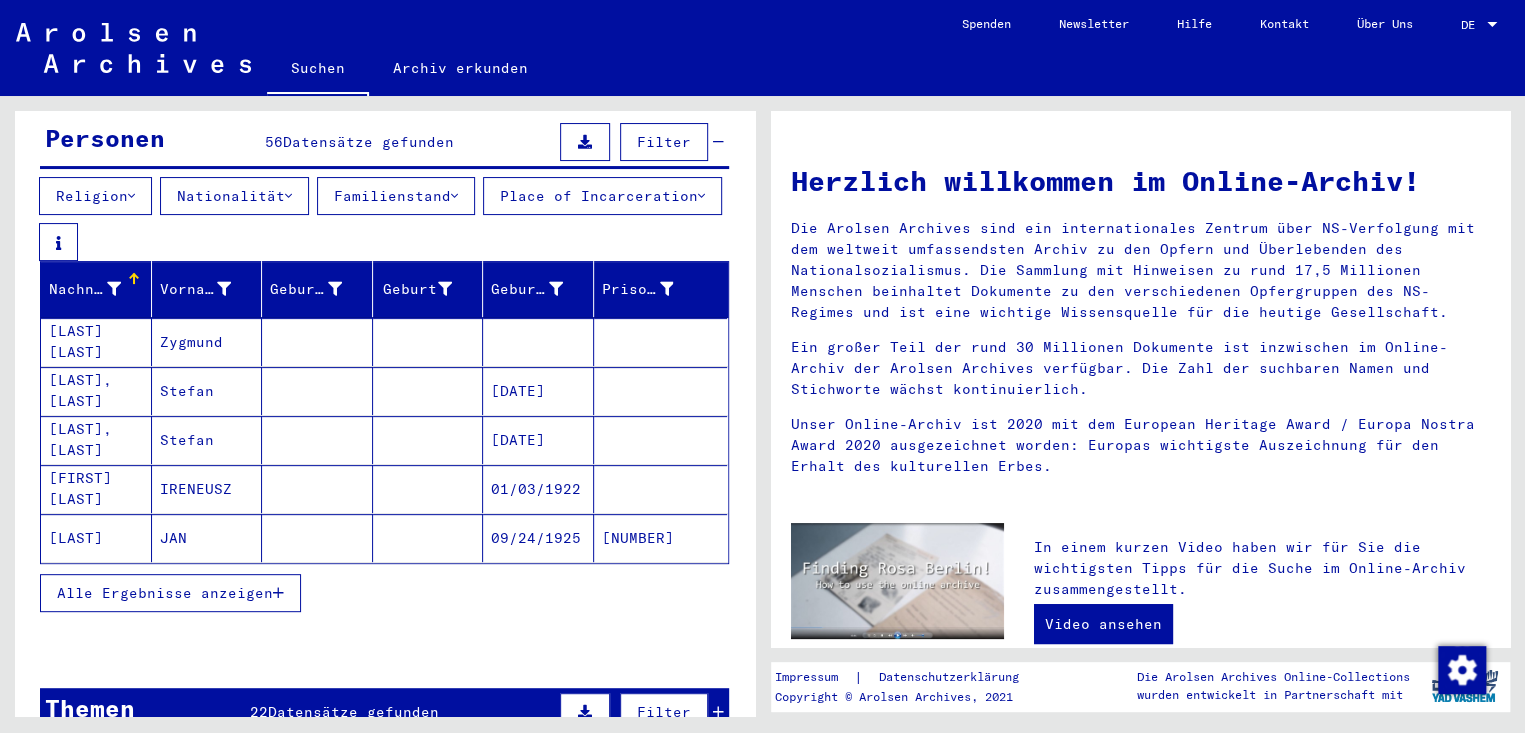 click on "09/24/1925" 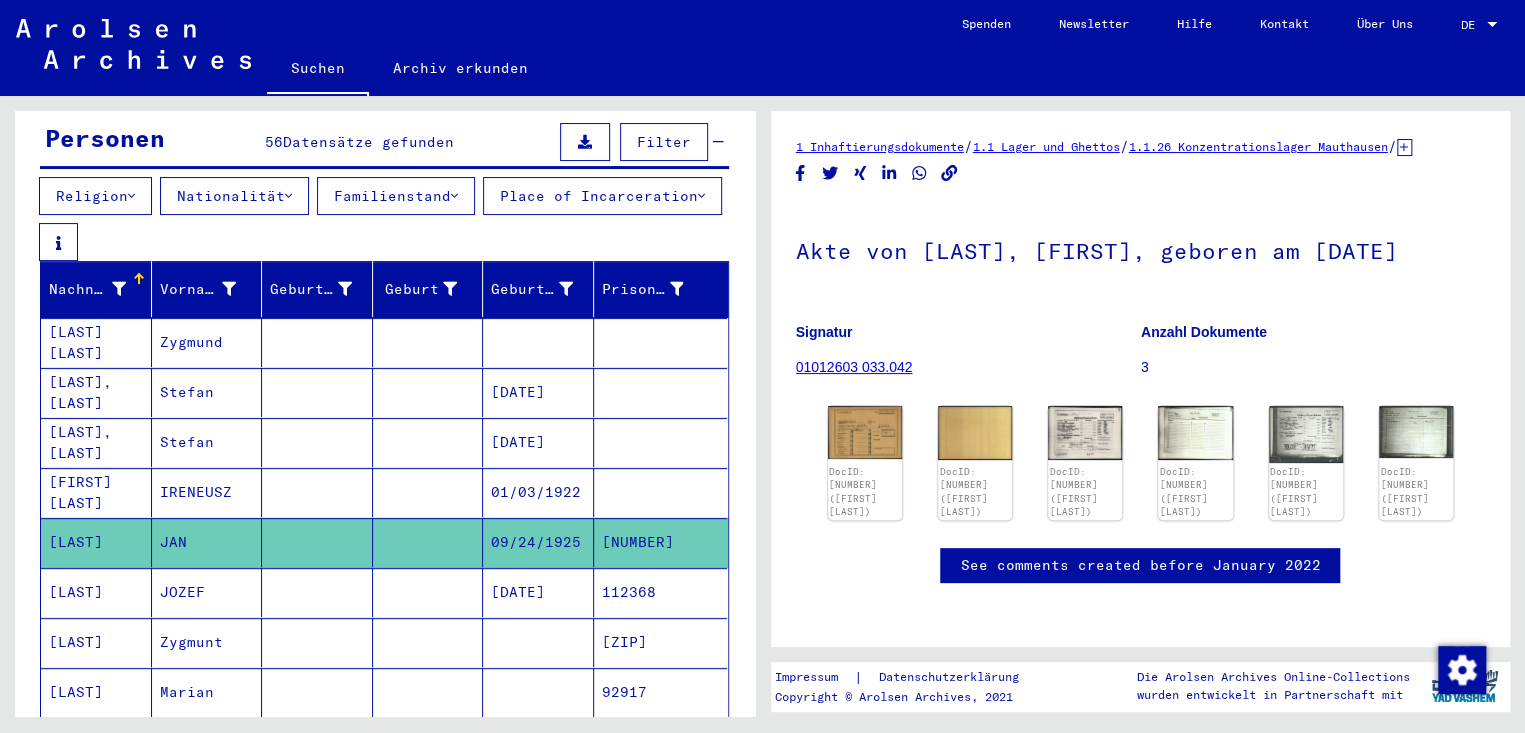 scroll, scrollTop: 300, scrollLeft: 0, axis: vertical 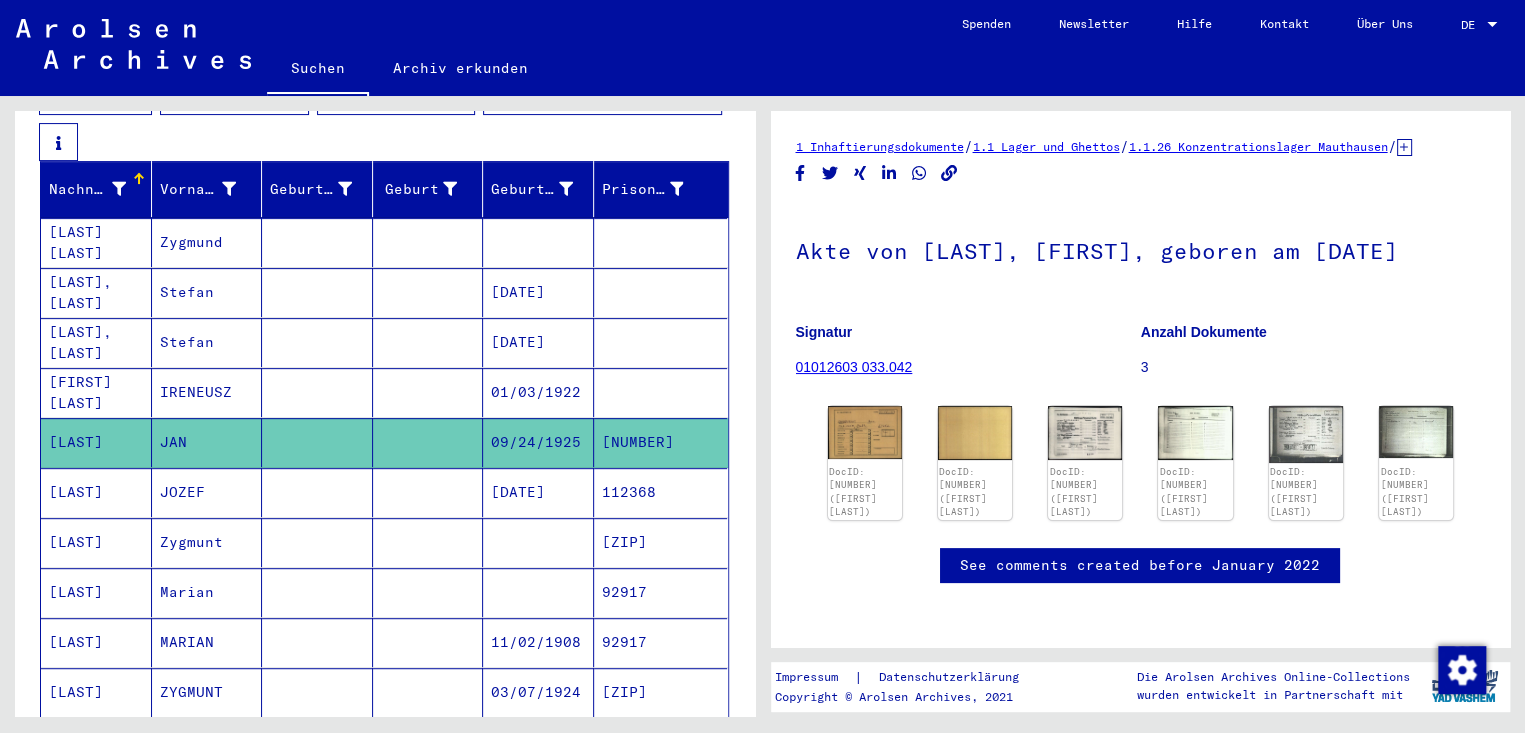 click on "09/24/1925" 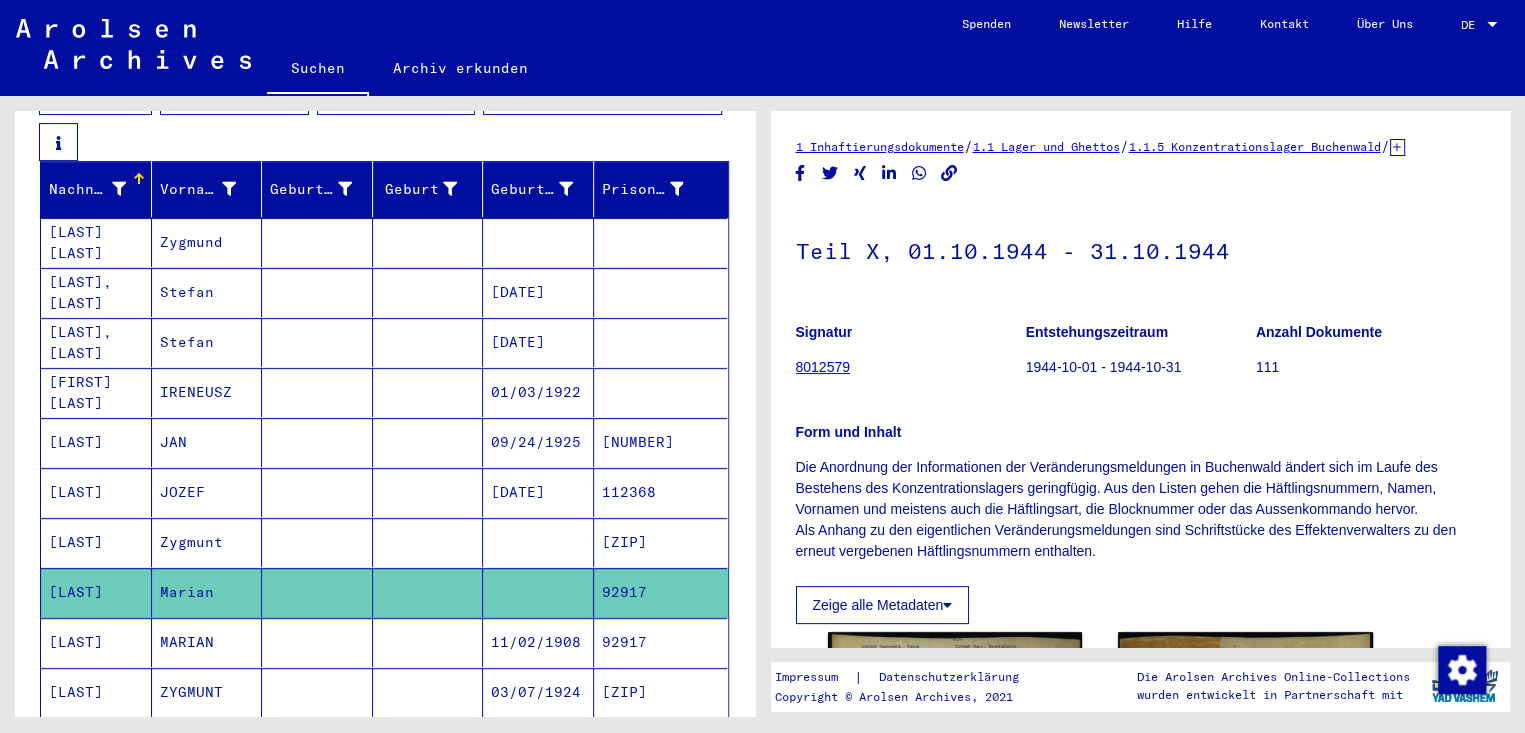 scroll, scrollTop: 0, scrollLeft: 0, axis: both 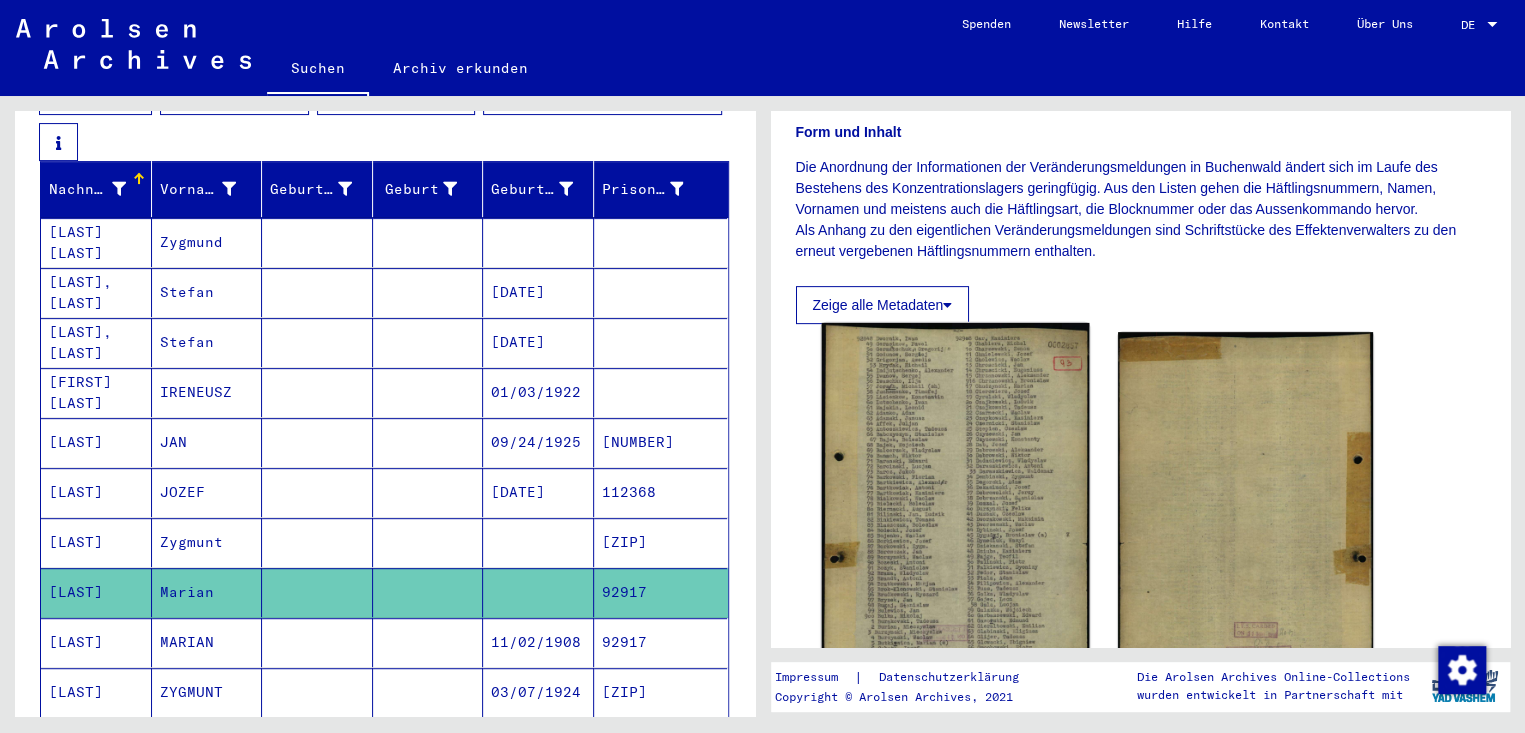click 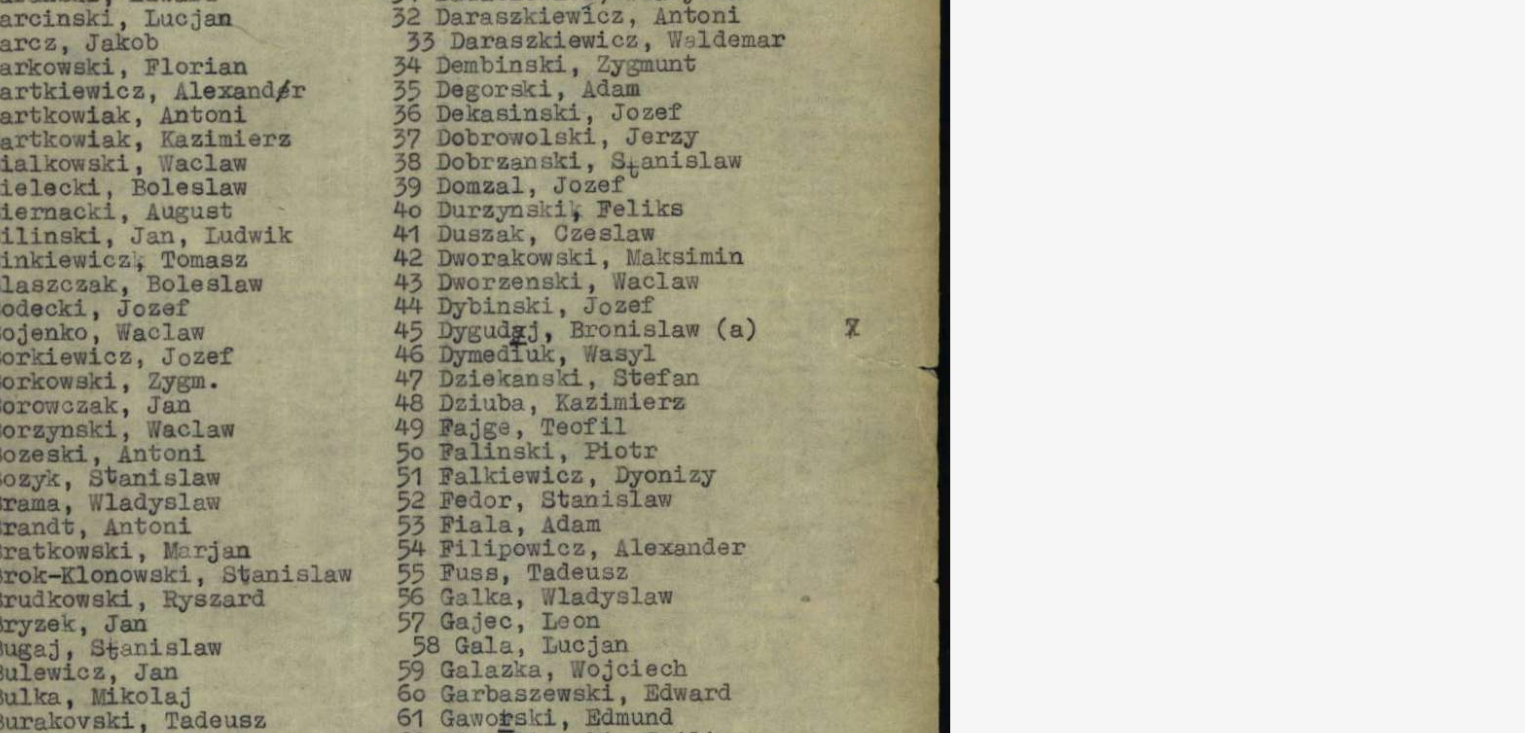 drag, startPoint x: 761, startPoint y: 362, endPoint x: 848, endPoint y: 373, distance: 87.69264 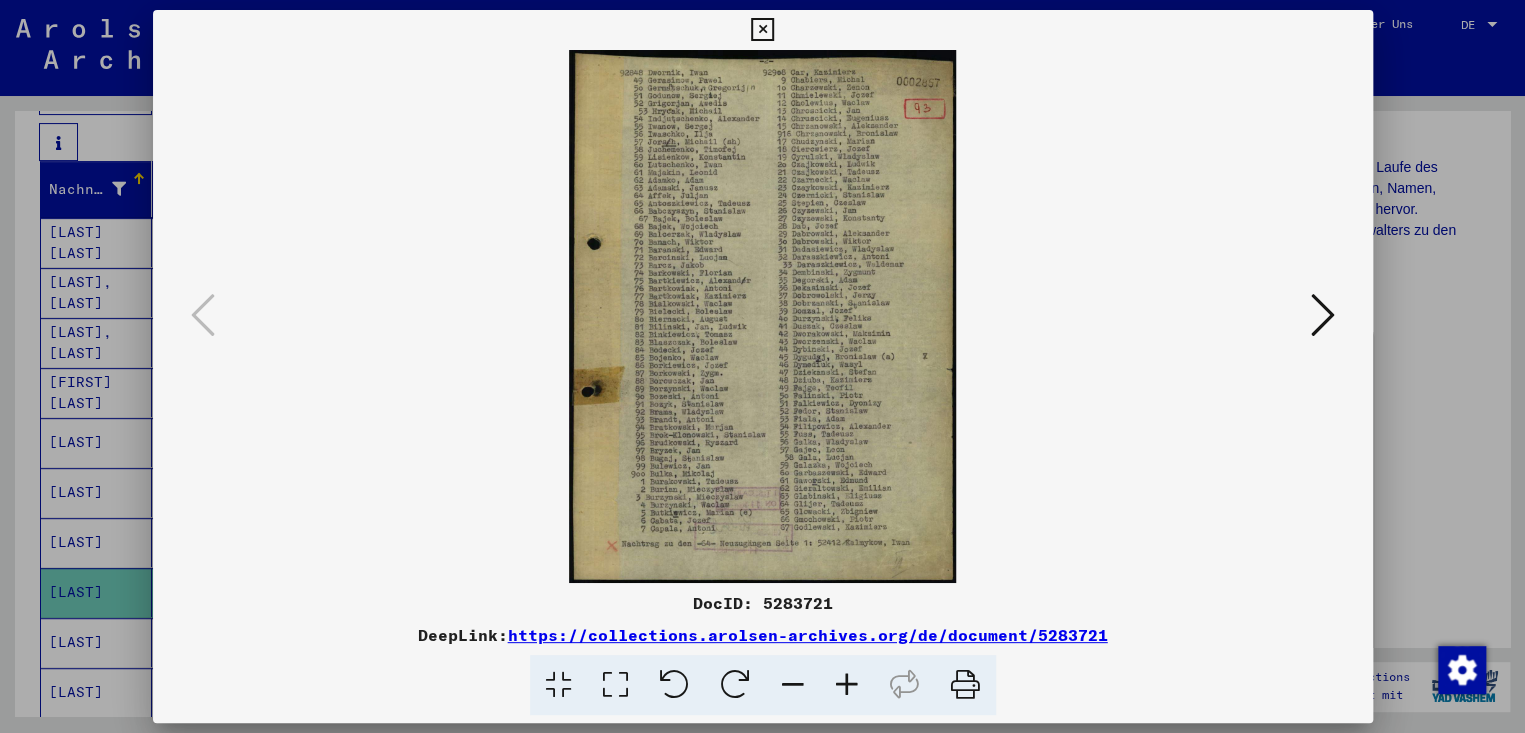 scroll, scrollTop: 0, scrollLeft: 0, axis: both 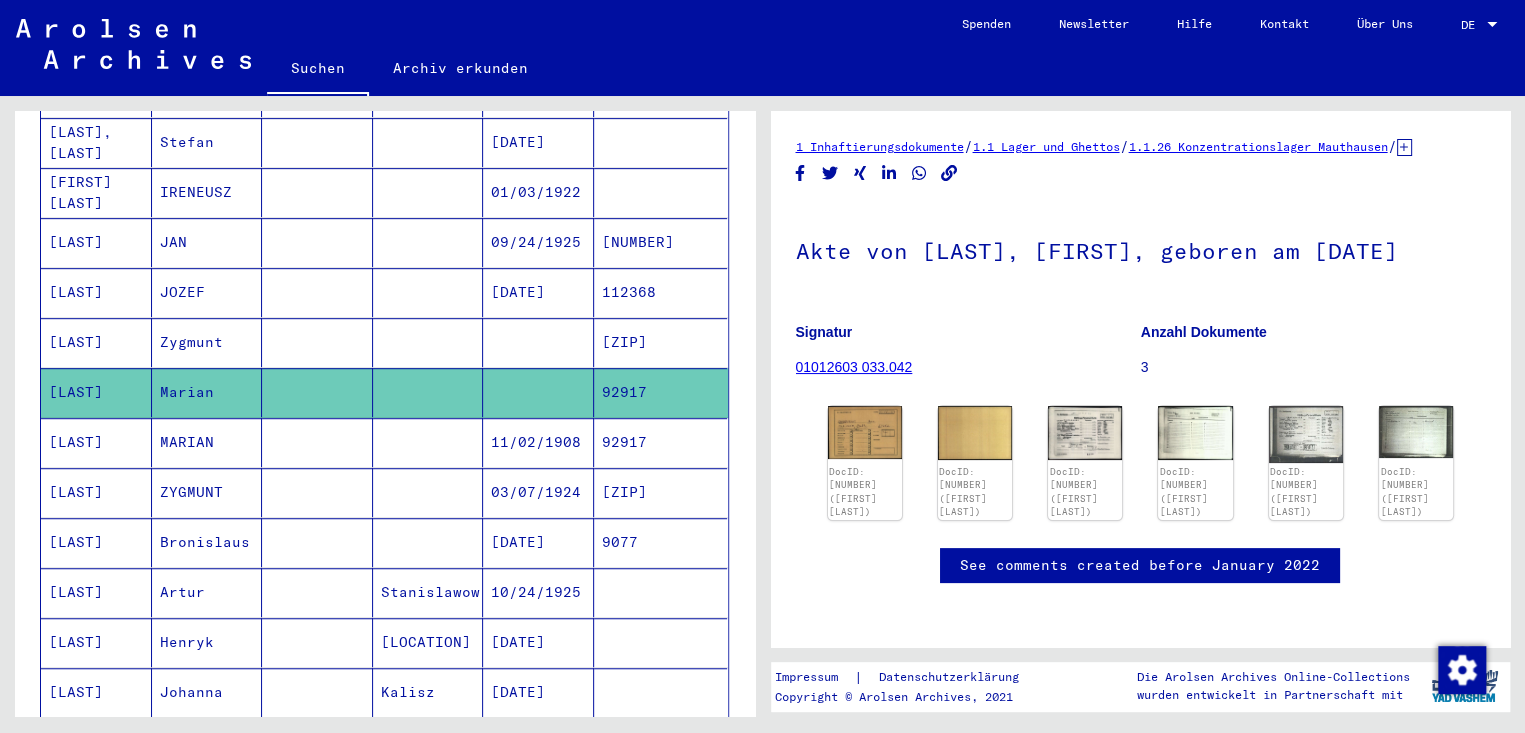 click on "Bronislaus" at bounding box center [207, 592] 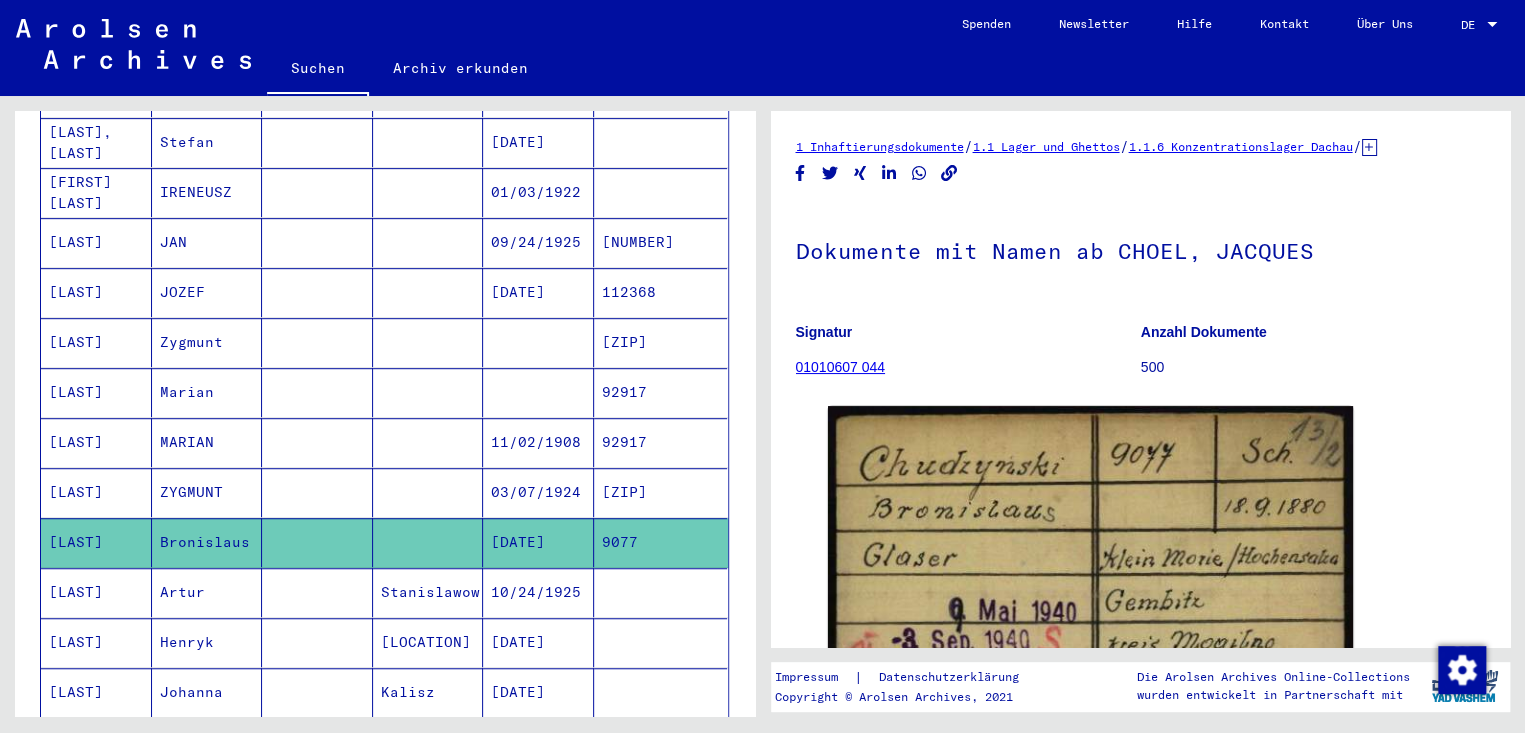 scroll, scrollTop: 0, scrollLeft: 0, axis: both 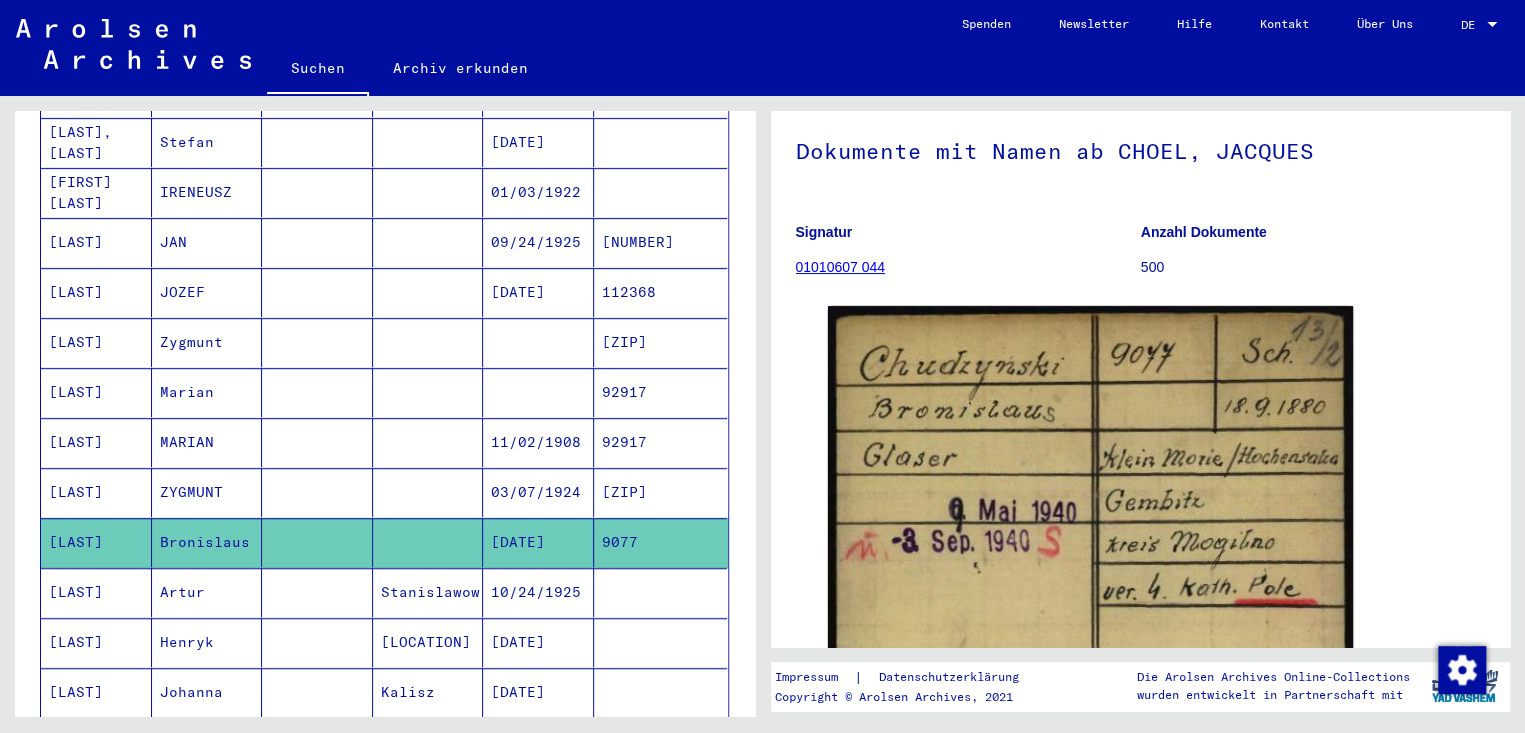 click on "Artur" at bounding box center [207, 642] 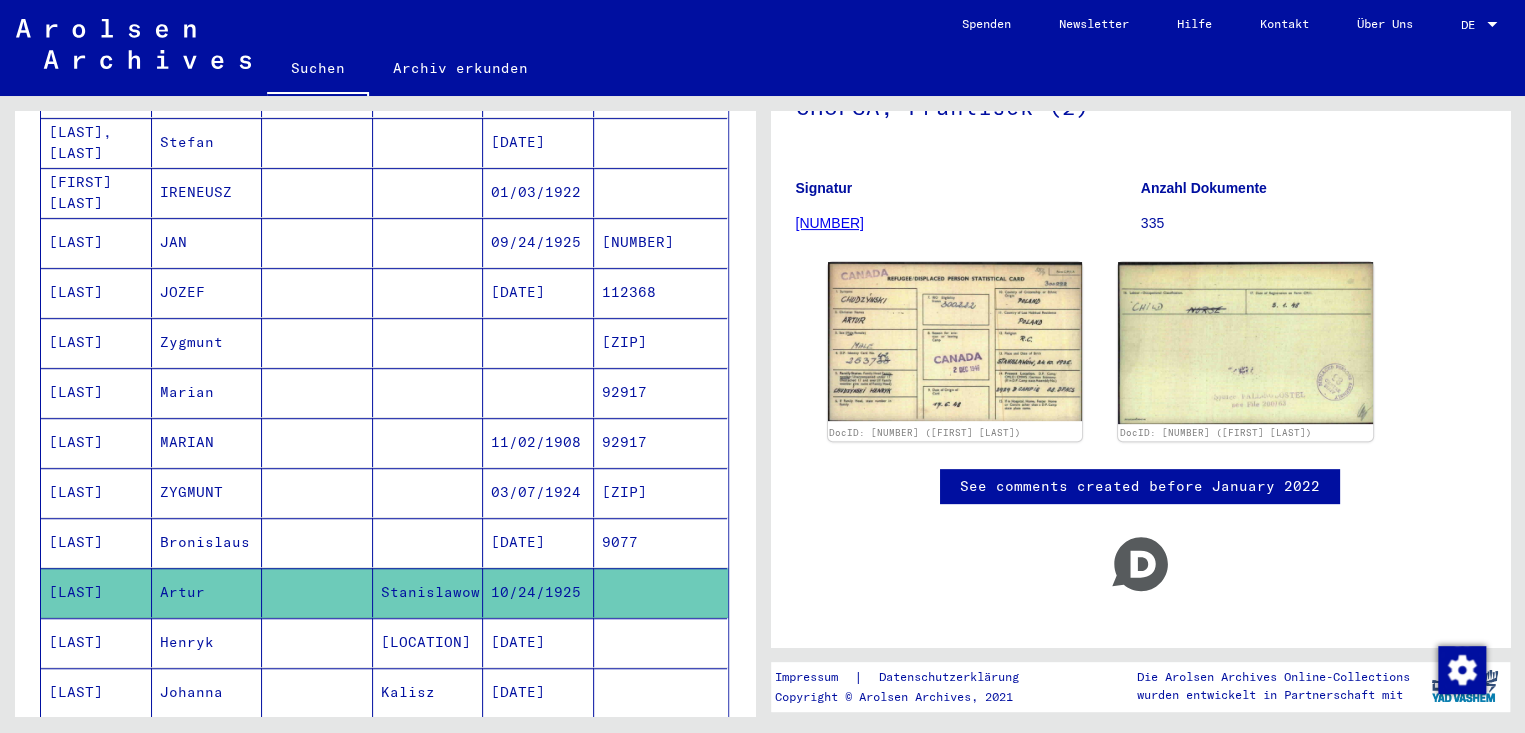 scroll, scrollTop: 249, scrollLeft: 0, axis: vertical 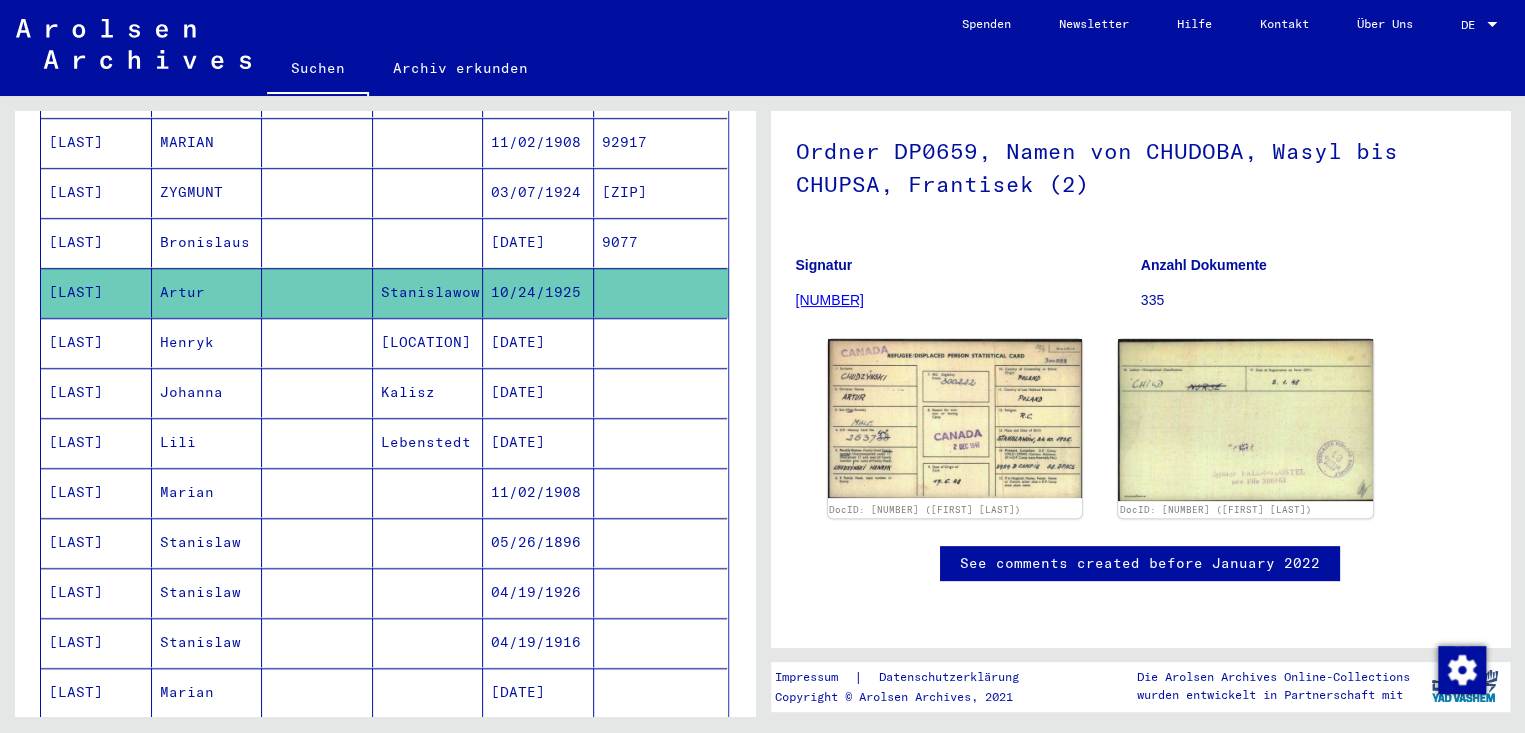 click on "04/19/1926" at bounding box center [538, 642] 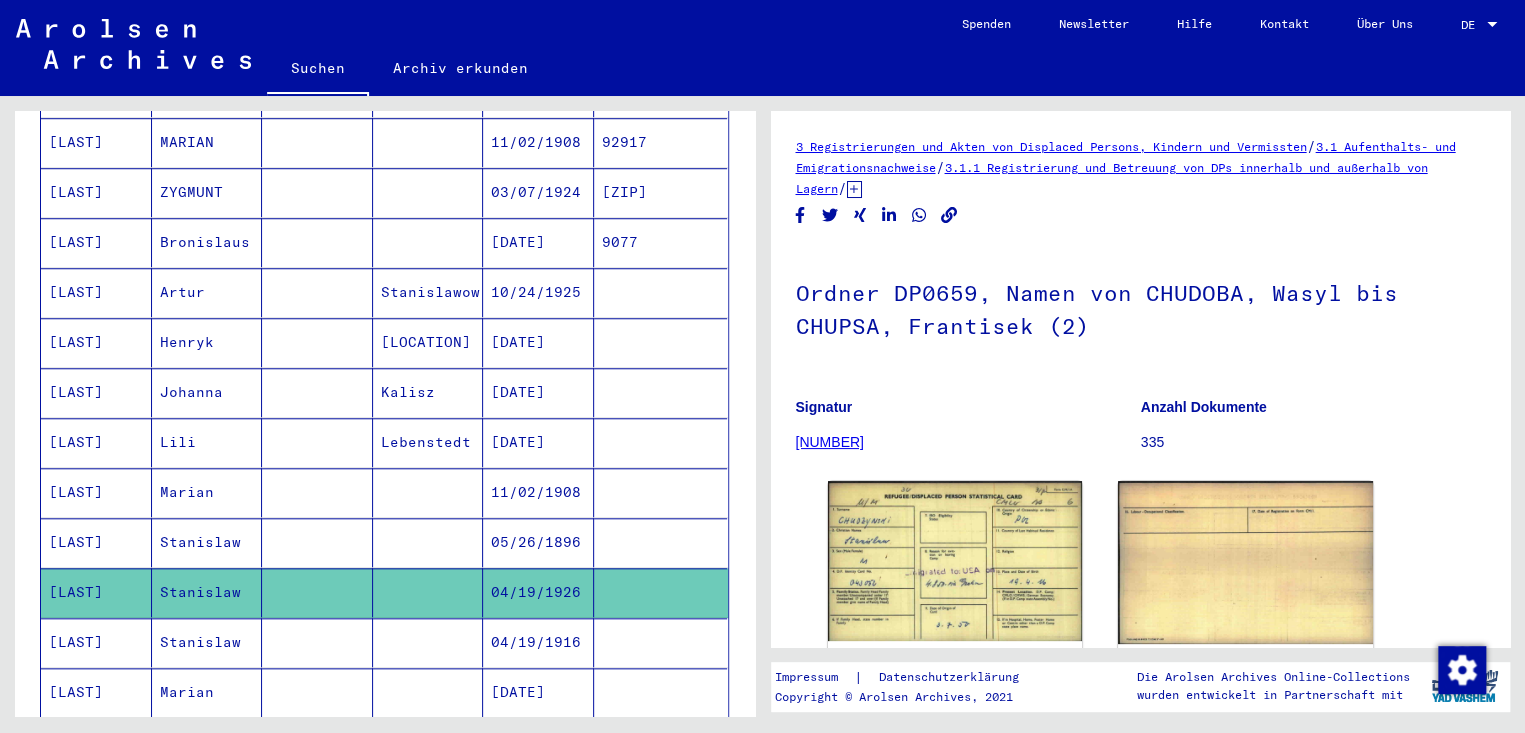 scroll, scrollTop: 0, scrollLeft: 0, axis: both 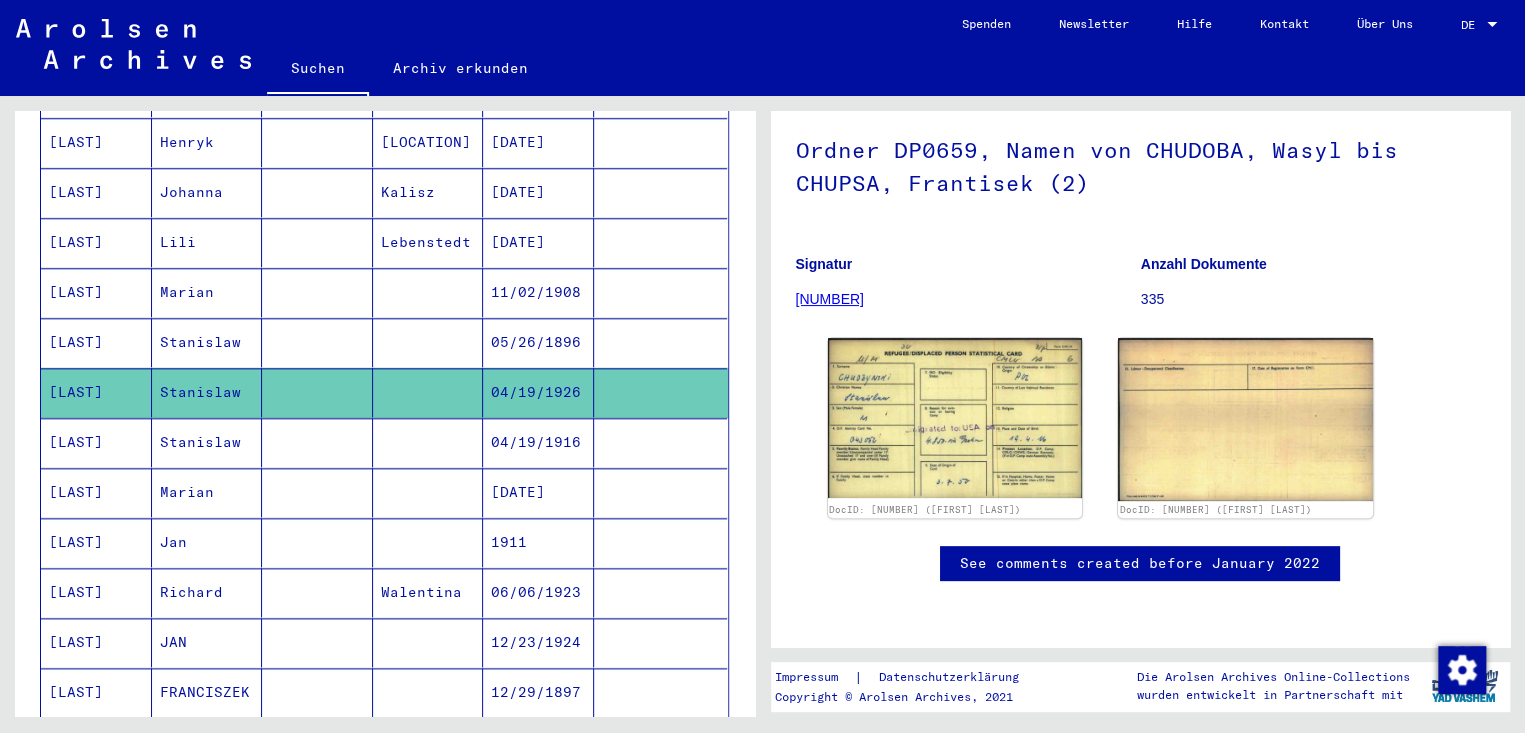 click on "[DATE]" at bounding box center (538, 542) 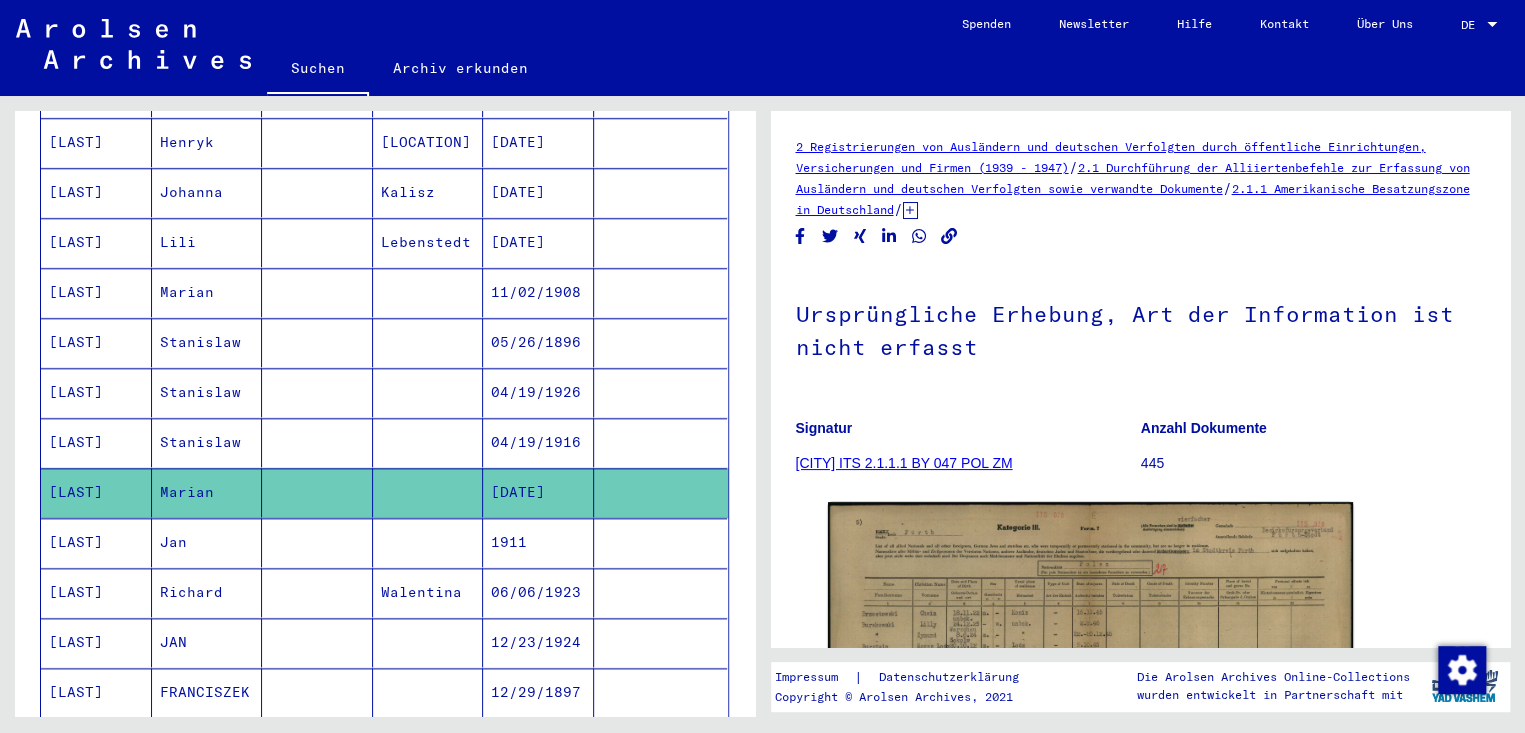 scroll, scrollTop: 0, scrollLeft: 0, axis: both 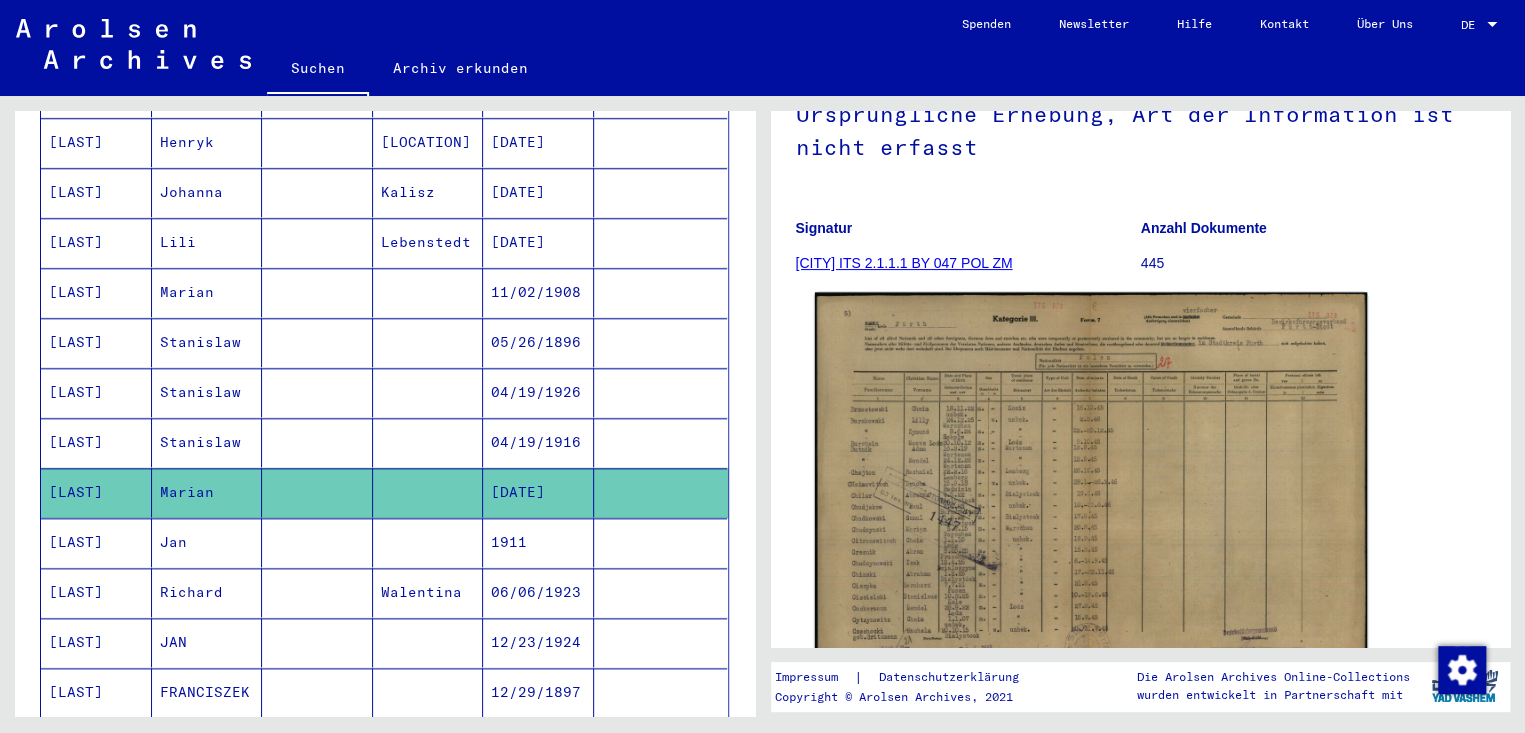 click 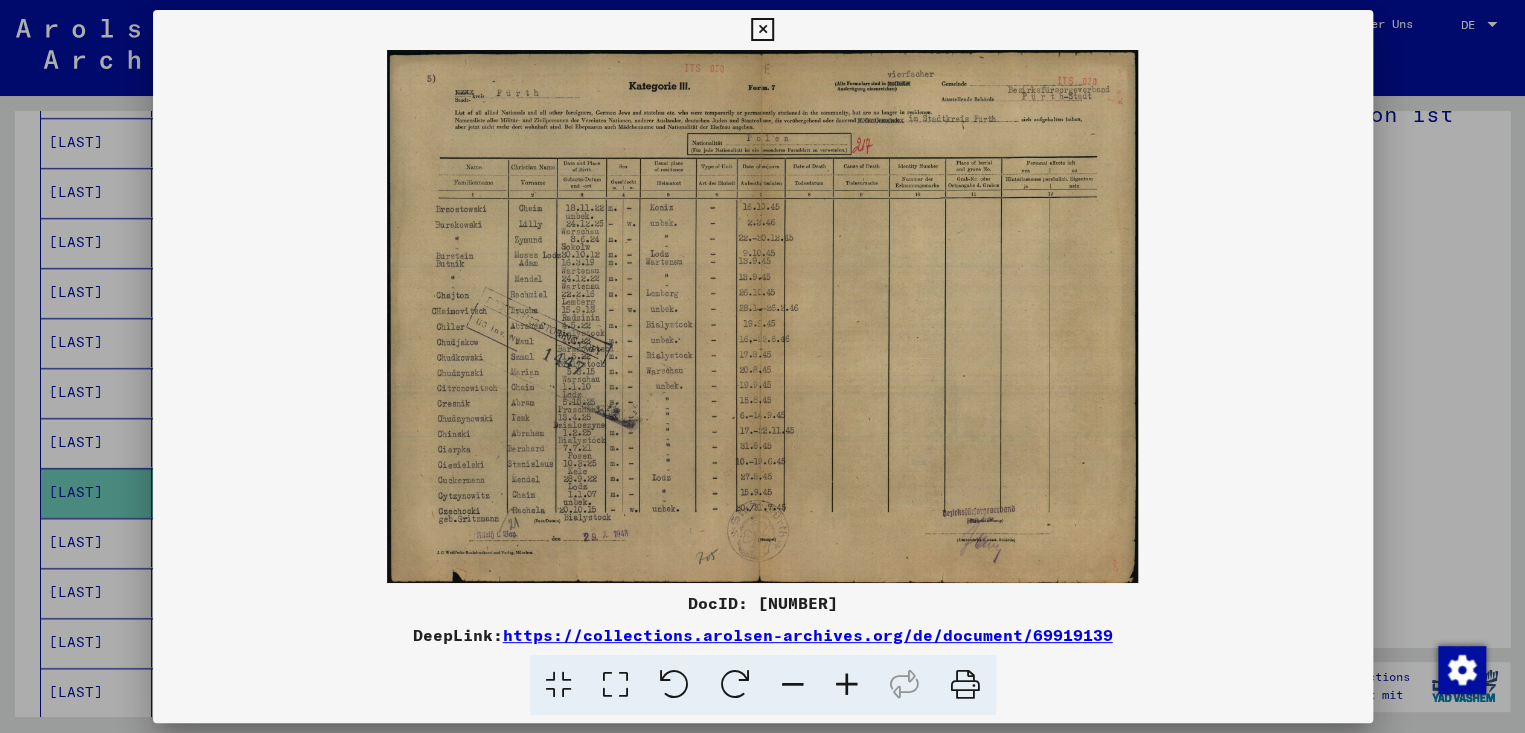 type 